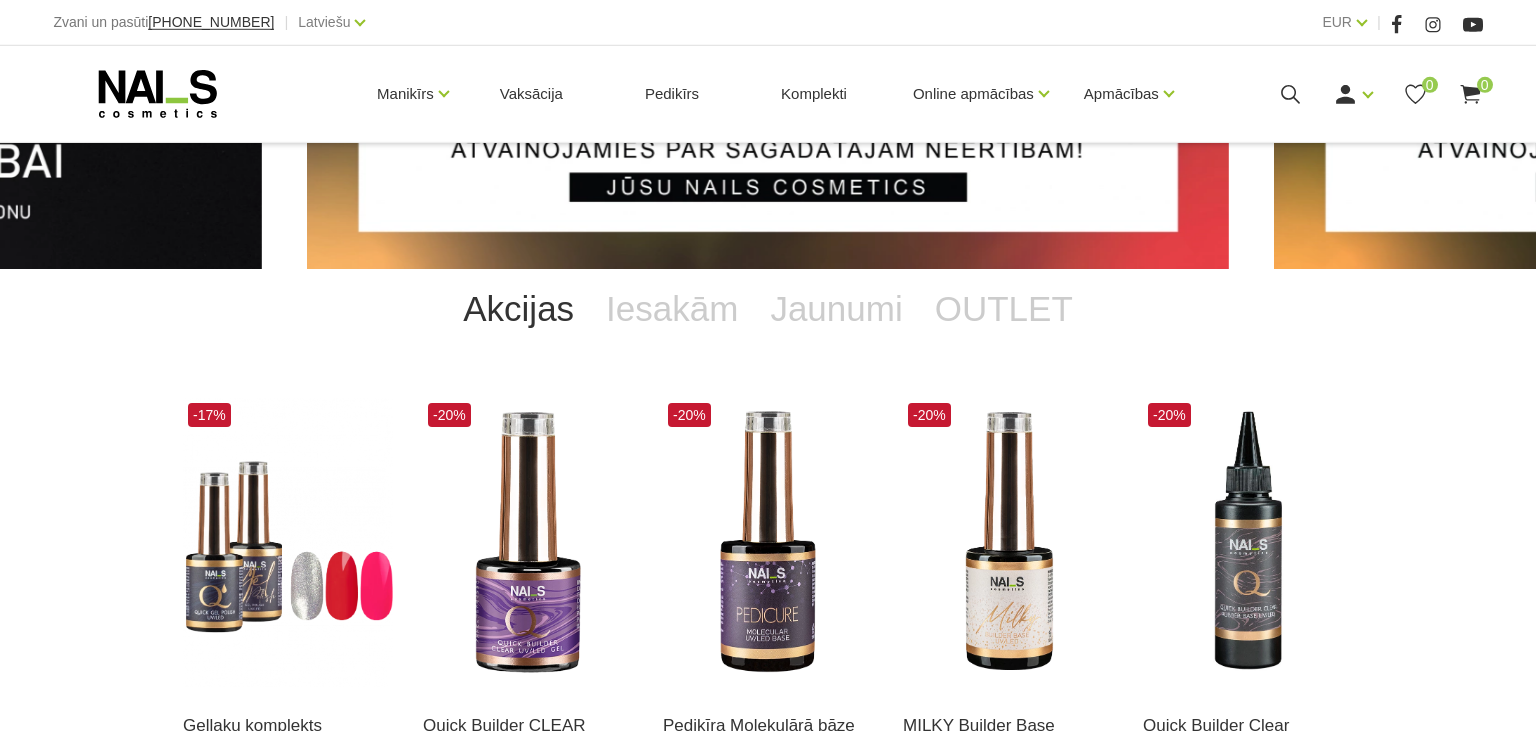 scroll, scrollTop: 316, scrollLeft: 0, axis: vertical 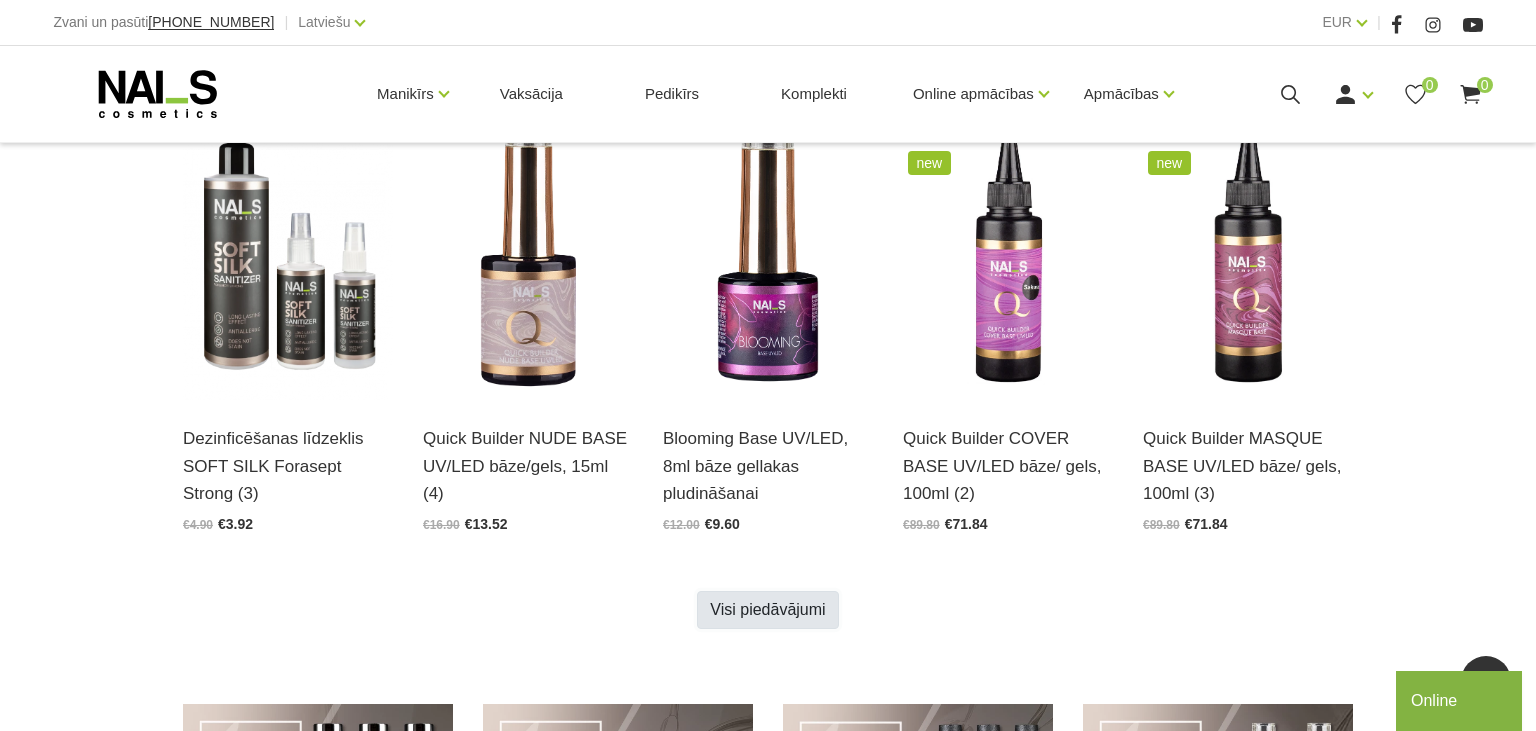 click on "Visi piedāvājumi" at bounding box center (767, 610) 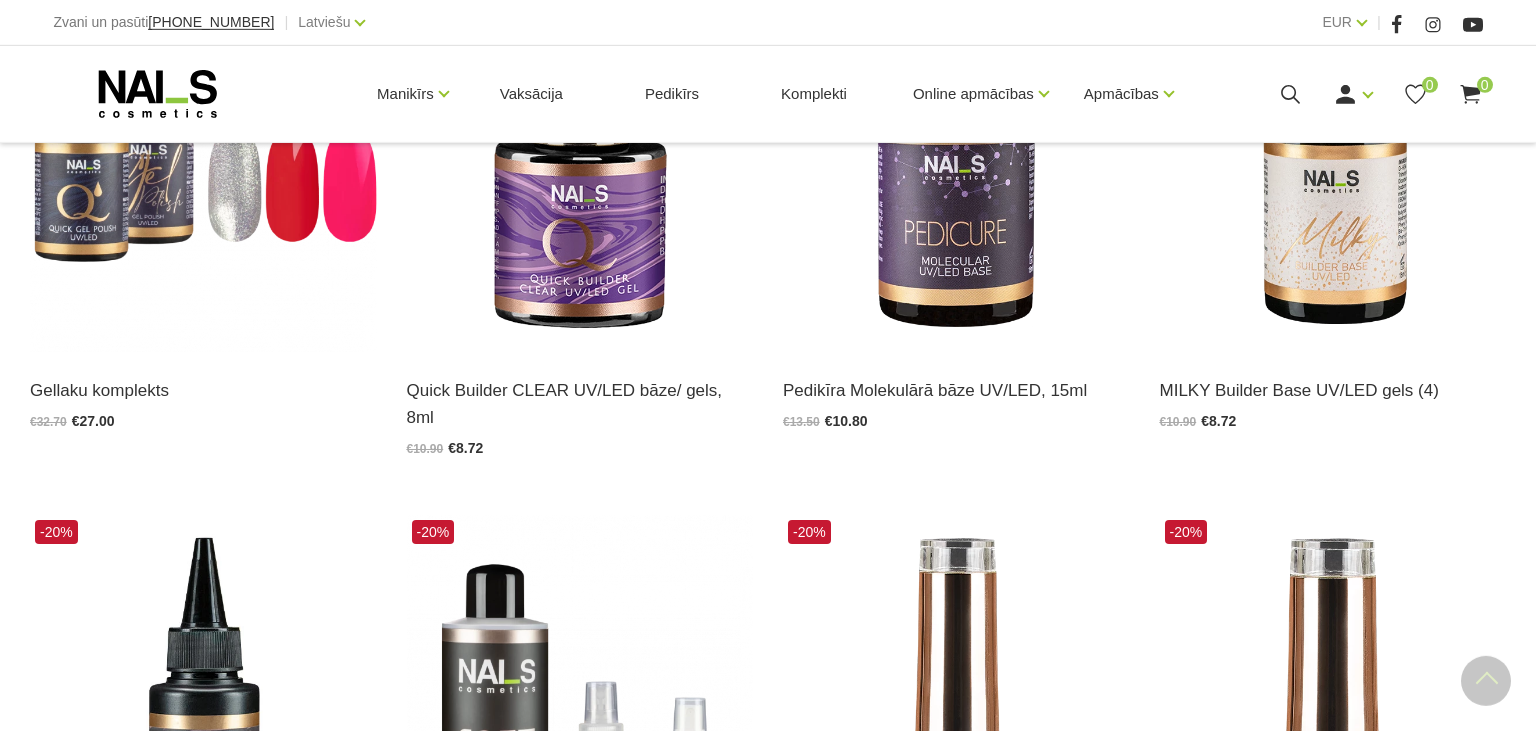 scroll, scrollTop: 950, scrollLeft: 0, axis: vertical 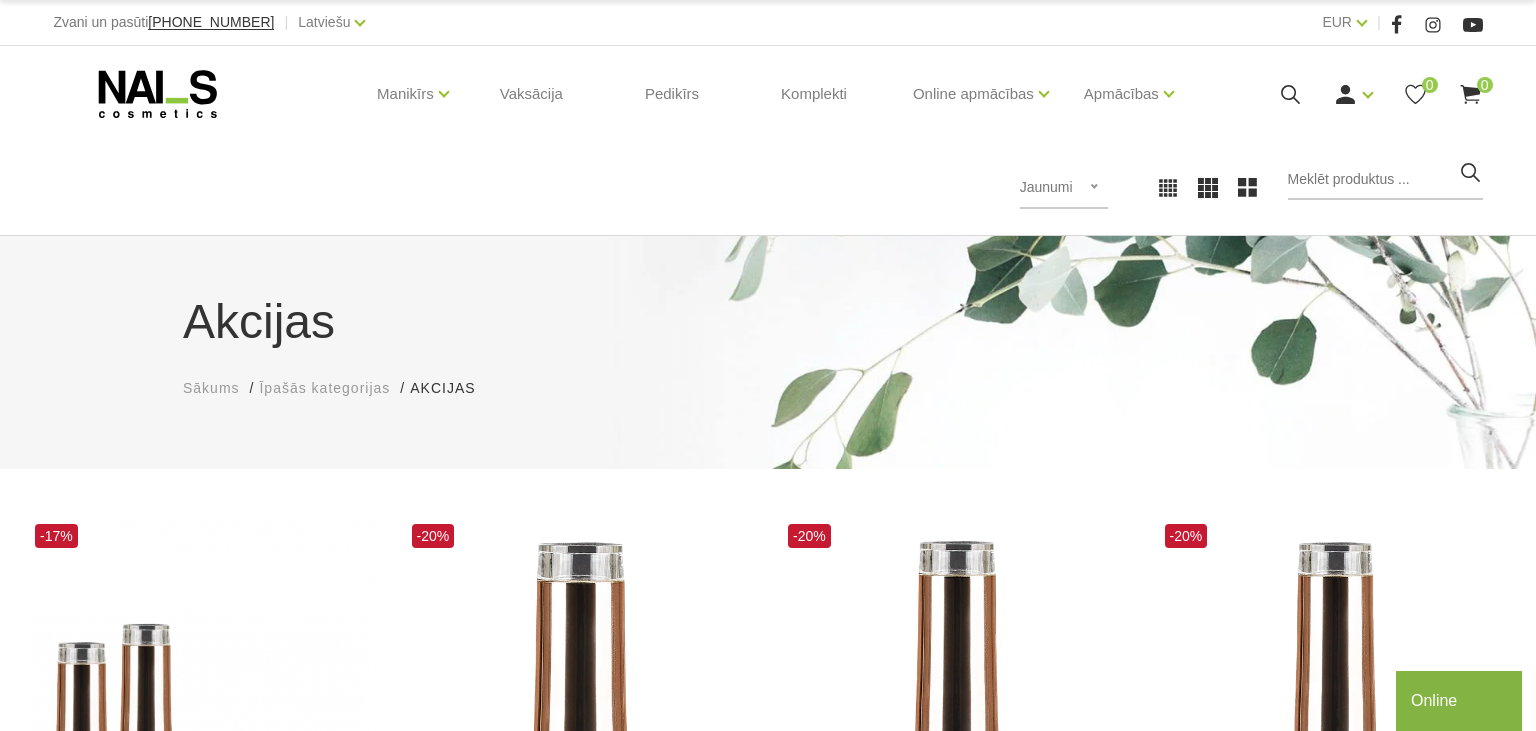 click on "Īpašās kategorijas" at bounding box center [324, 388] 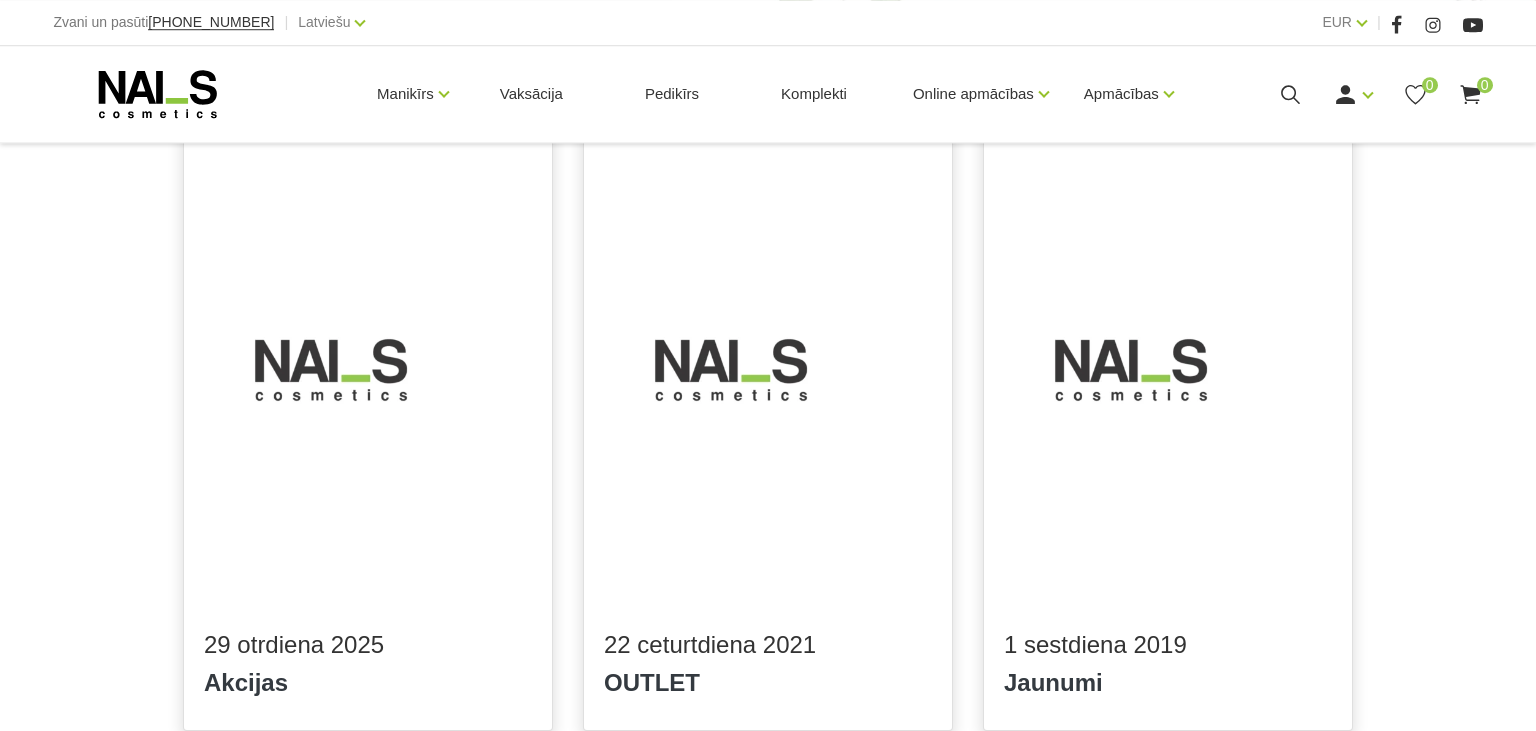 scroll, scrollTop: 316, scrollLeft: 0, axis: vertical 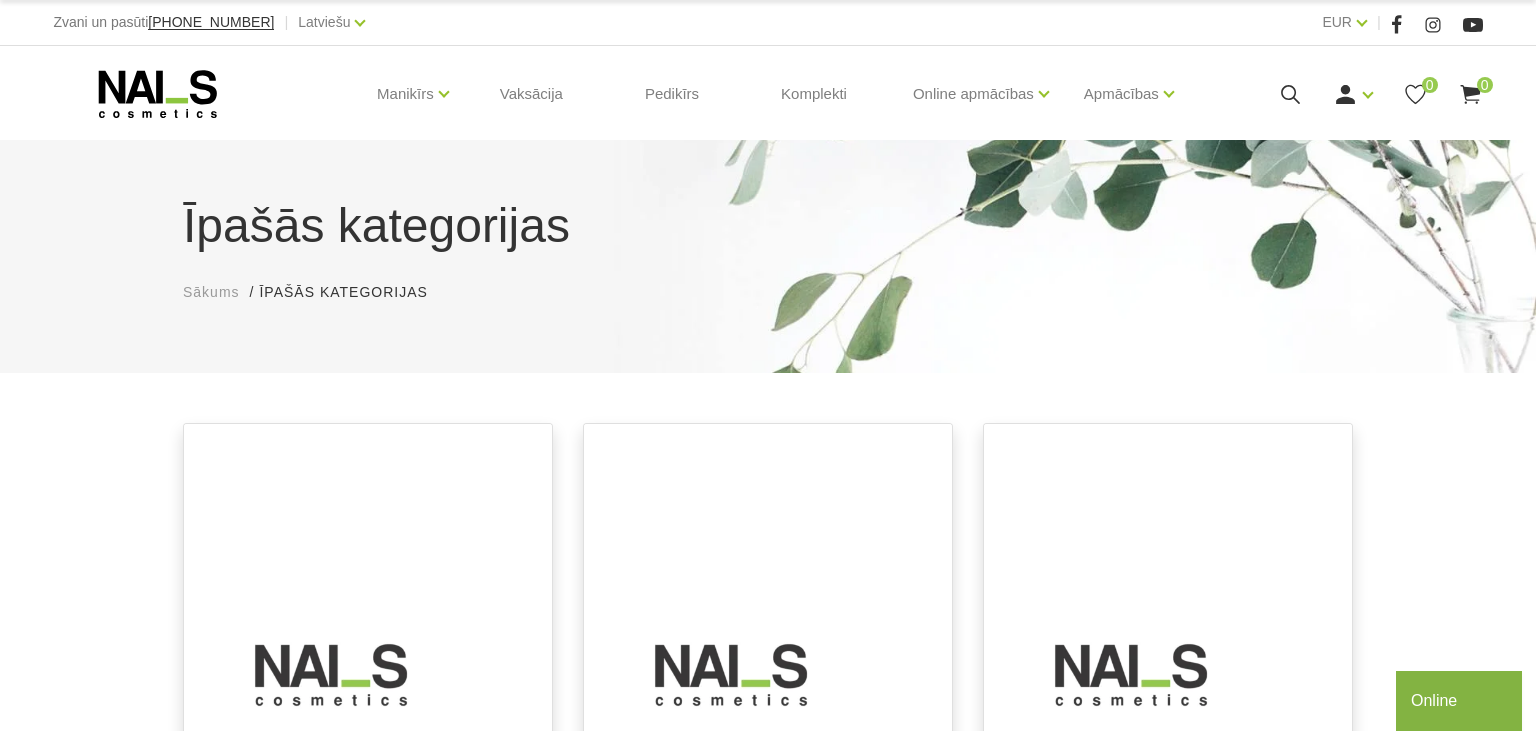 click 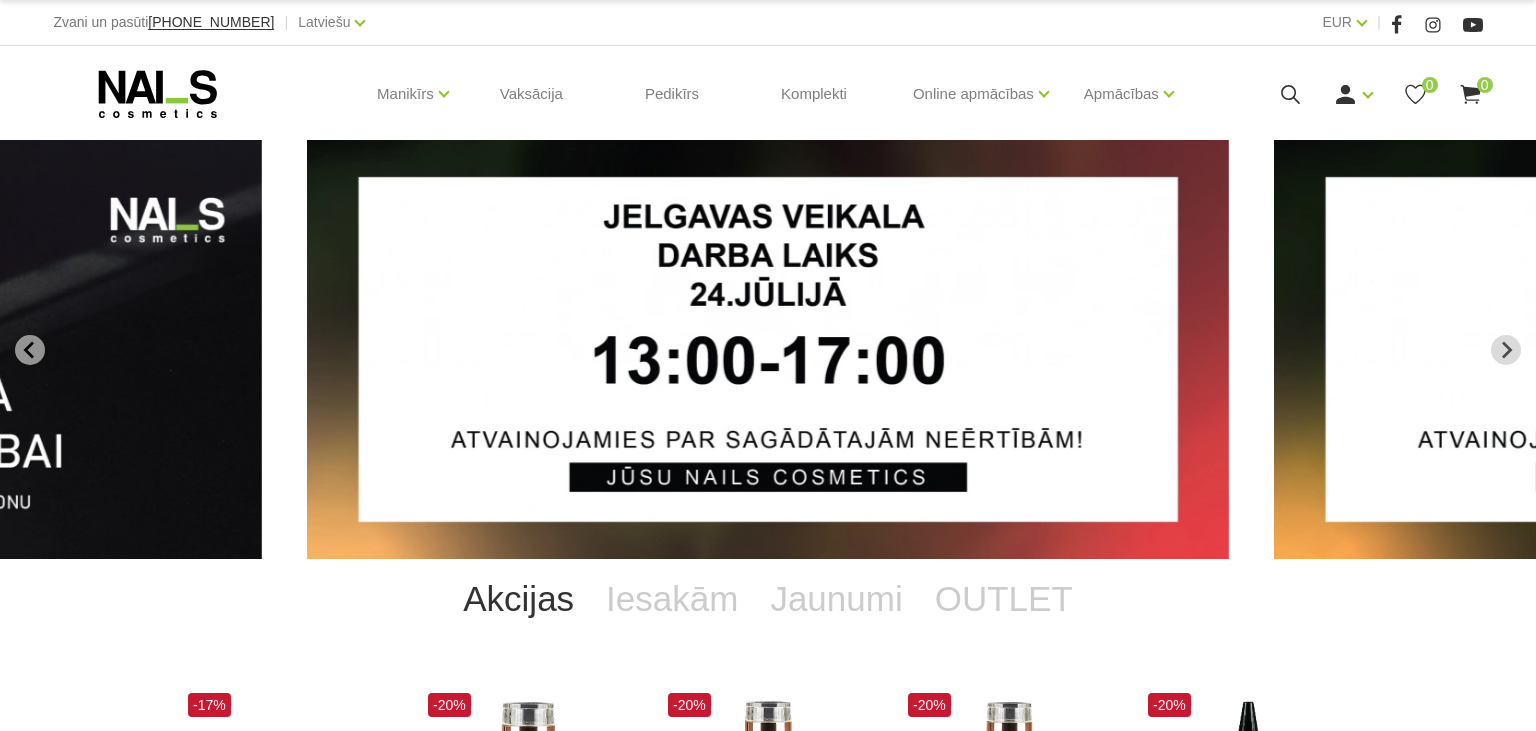 scroll, scrollTop: 0, scrollLeft: 0, axis: both 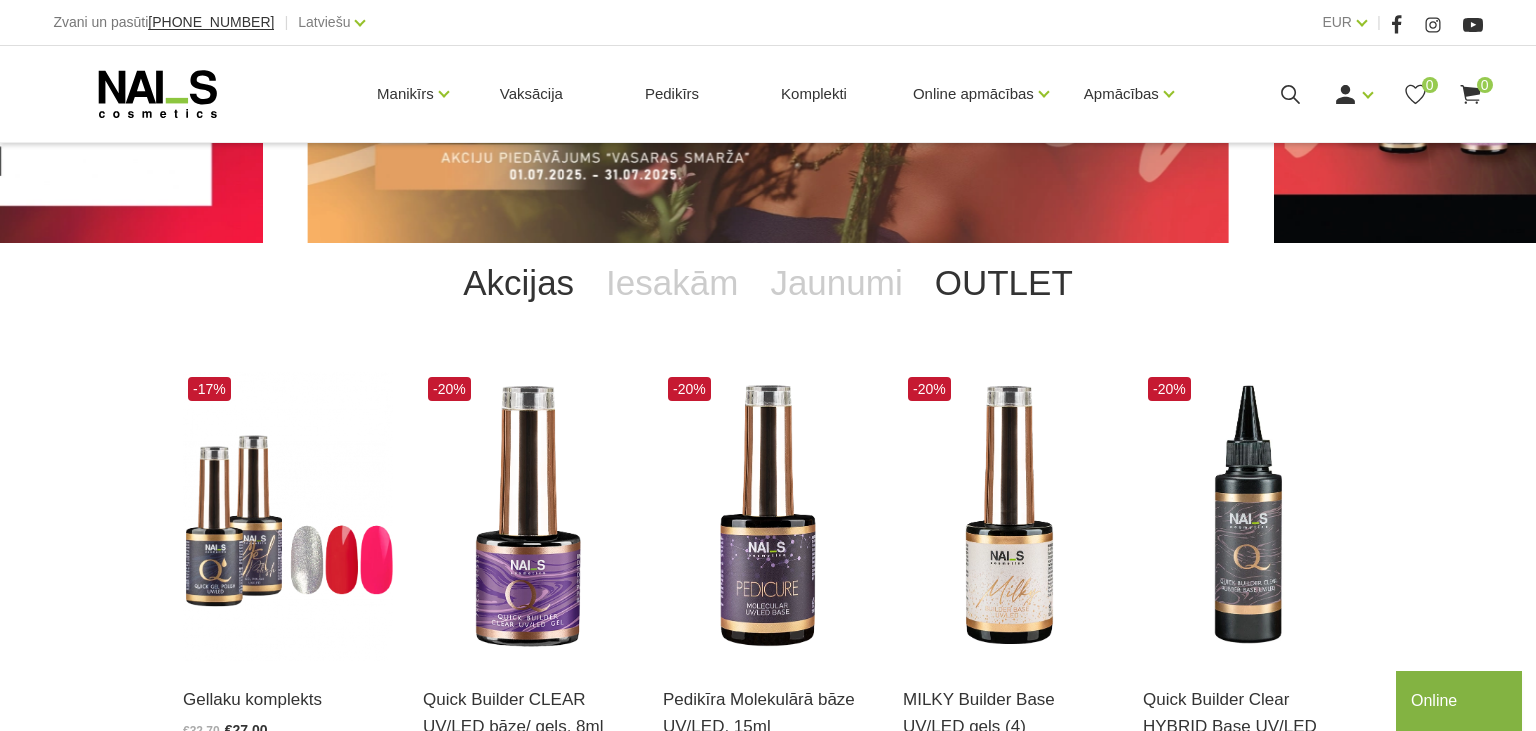 click on "OUTLET" at bounding box center [1004, 283] 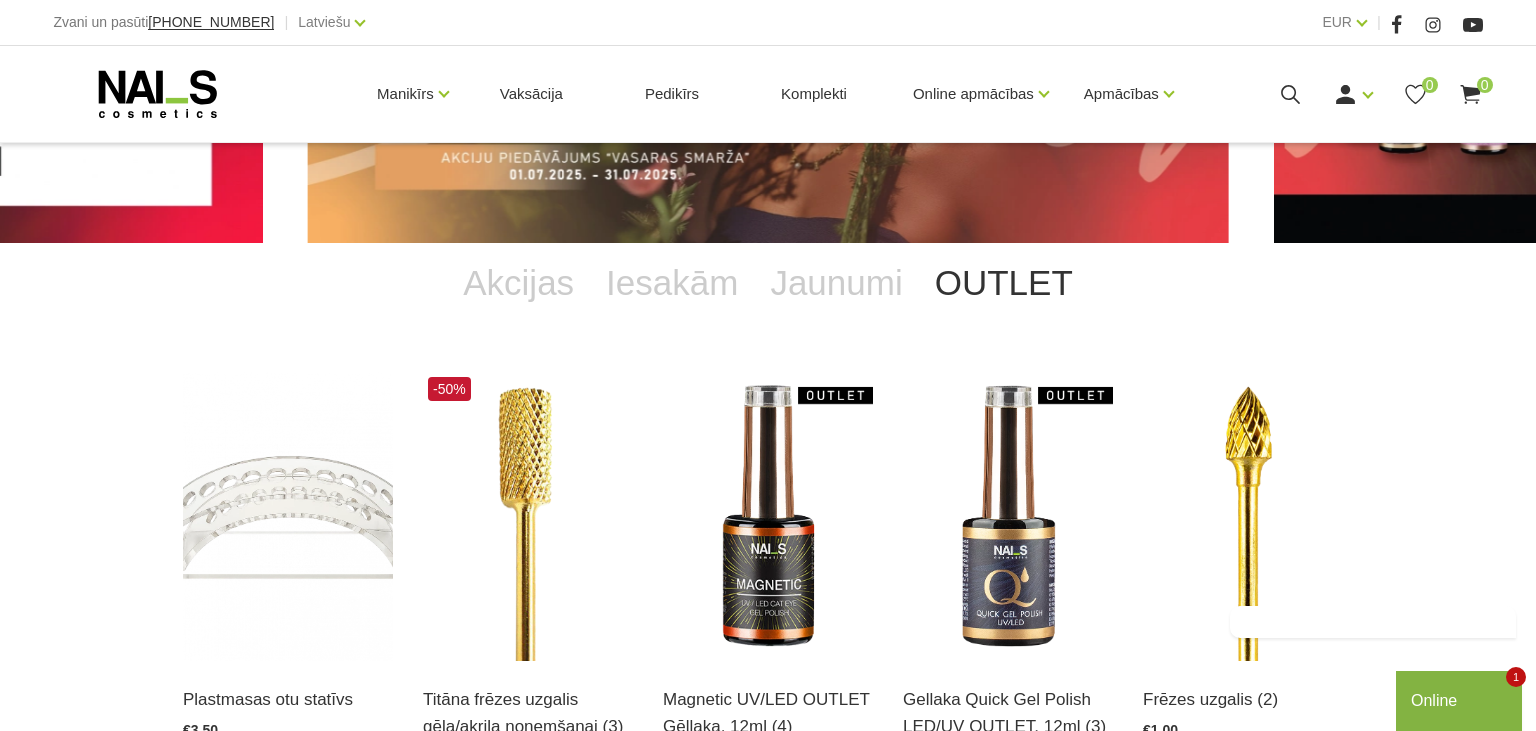 scroll, scrollTop: 0, scrollLeft: 0, axis: both 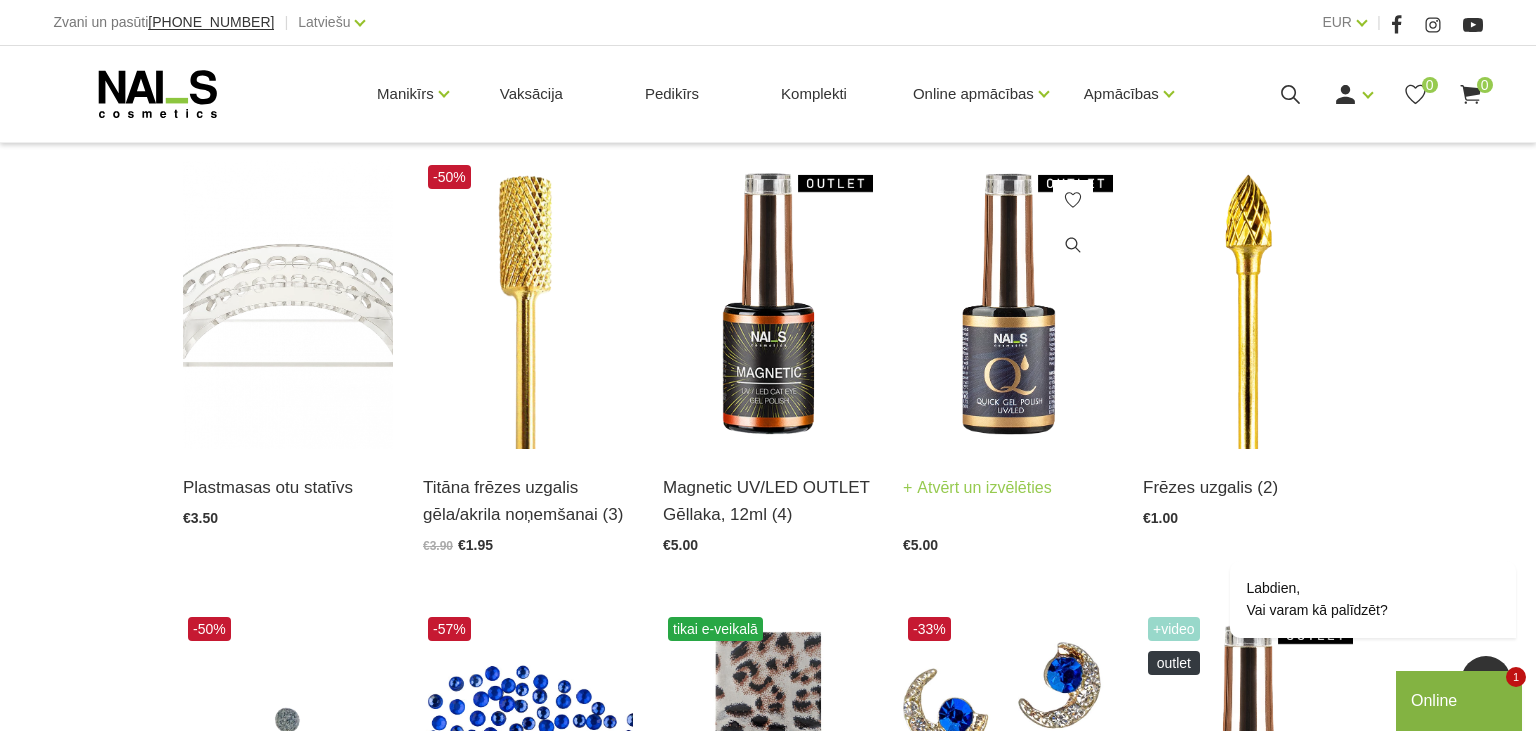 click at bounding box center (1008, 304) 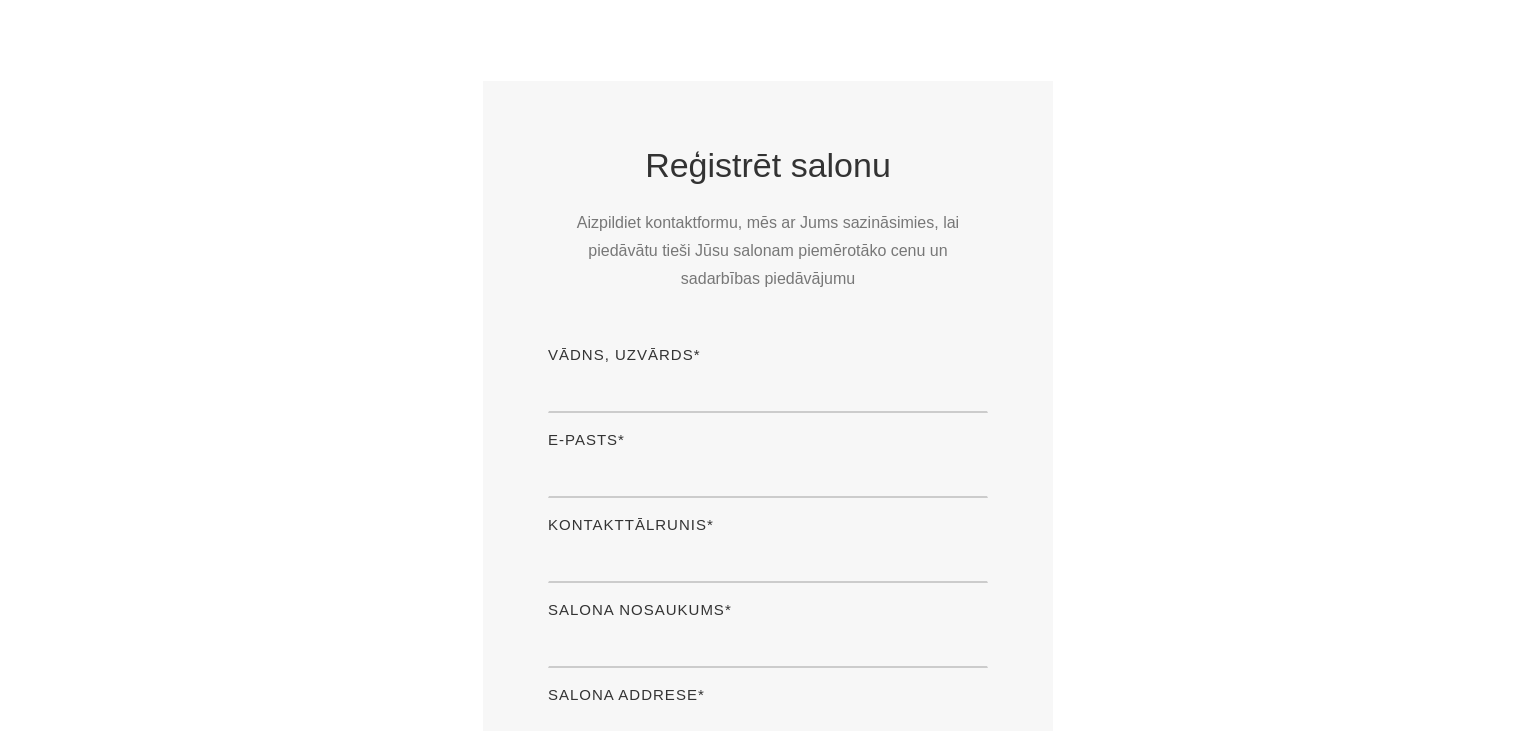scroll, scrollTop: 422, scrollLeft: 0, axis: vertical 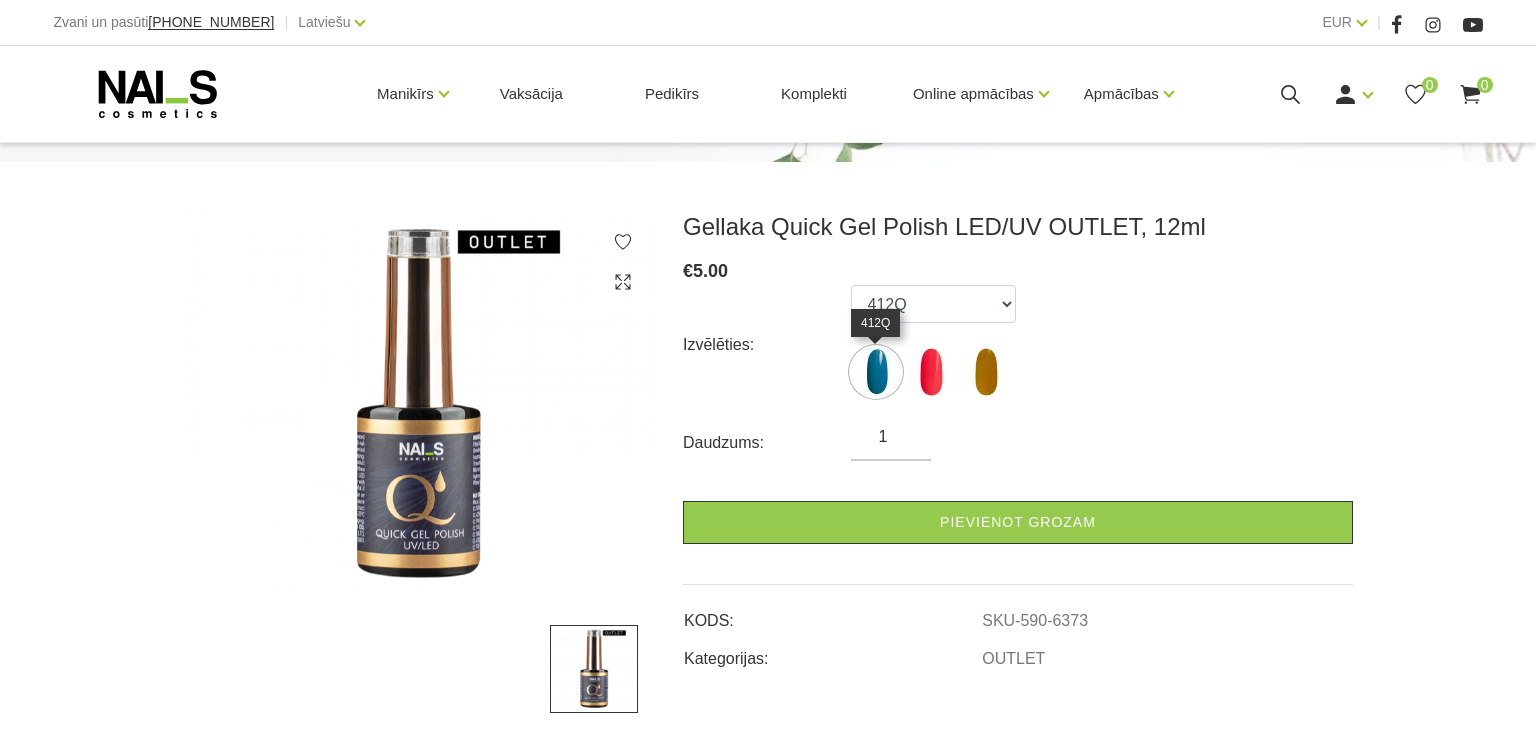 click at bounding box center [876, 372] 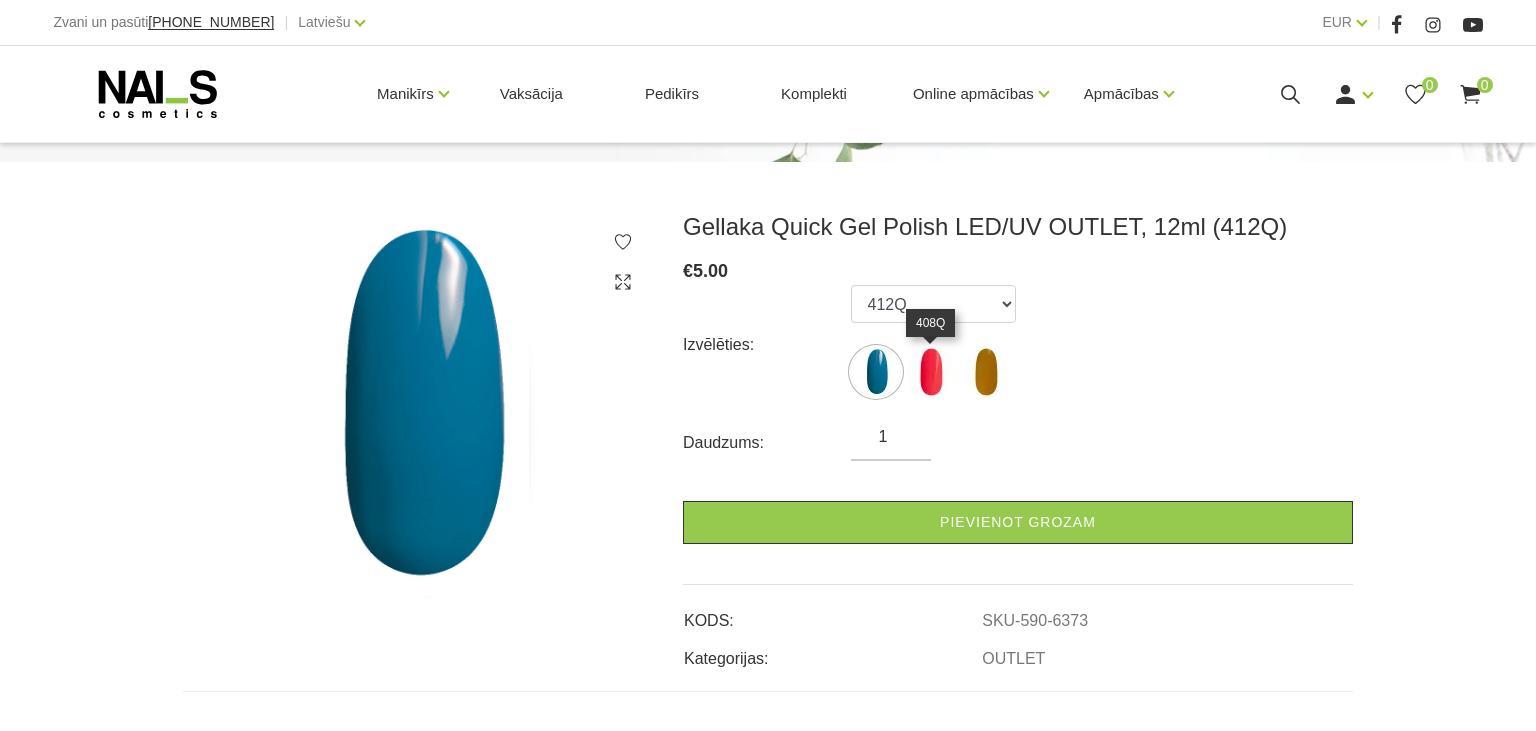 click at bounding box center (931, 372) 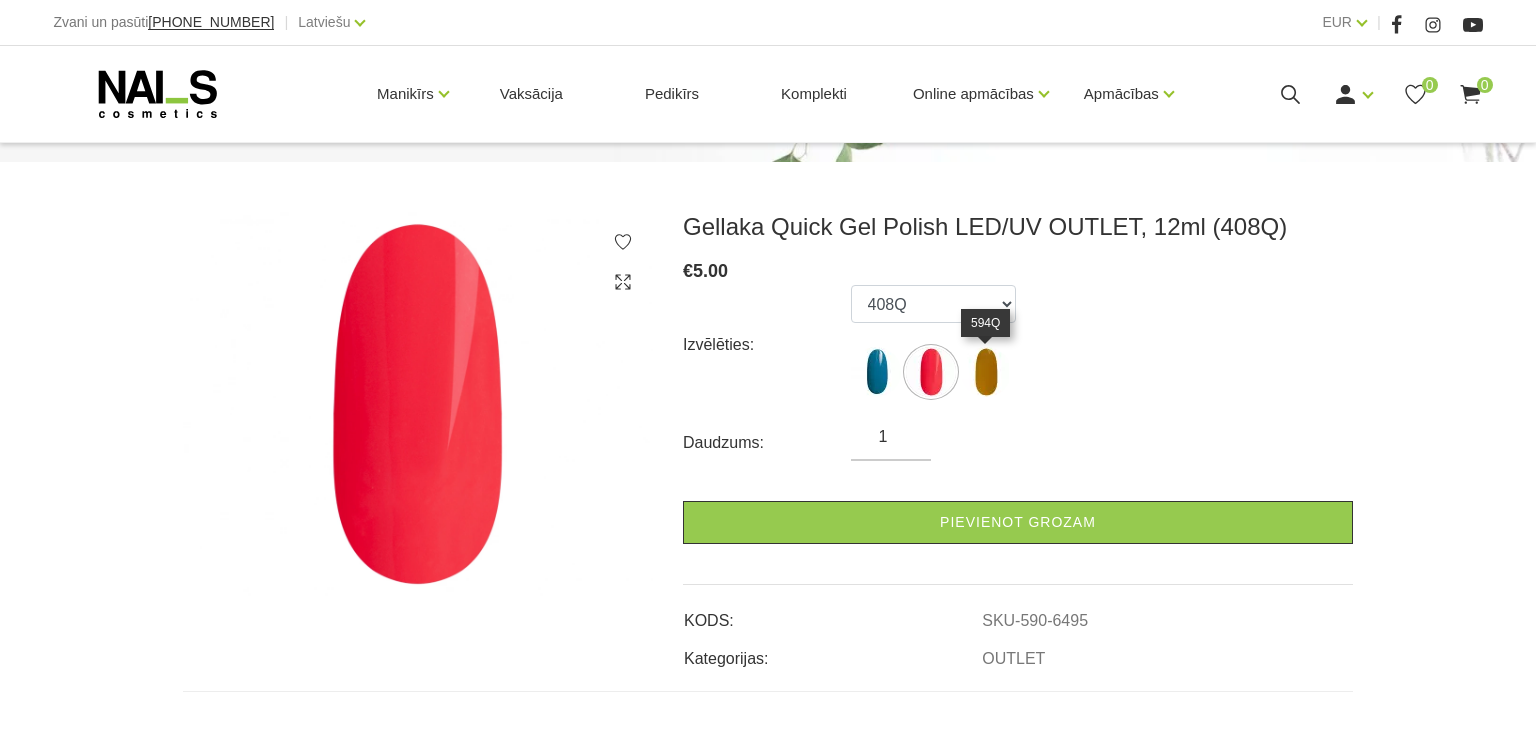 click at bounding box center [986, 372] 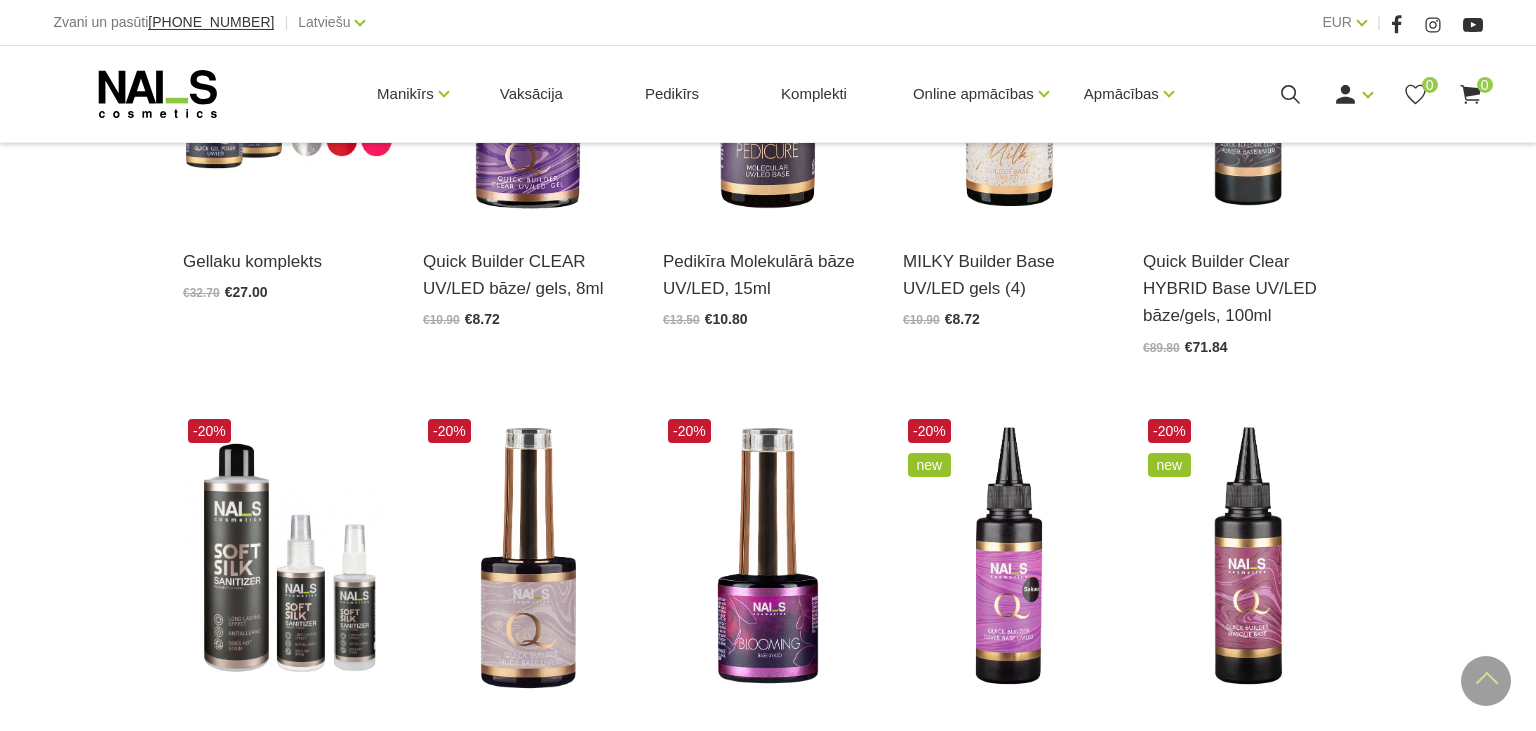 scroll, scrollTop: 844, scrollLeft: 0, axis: vertical 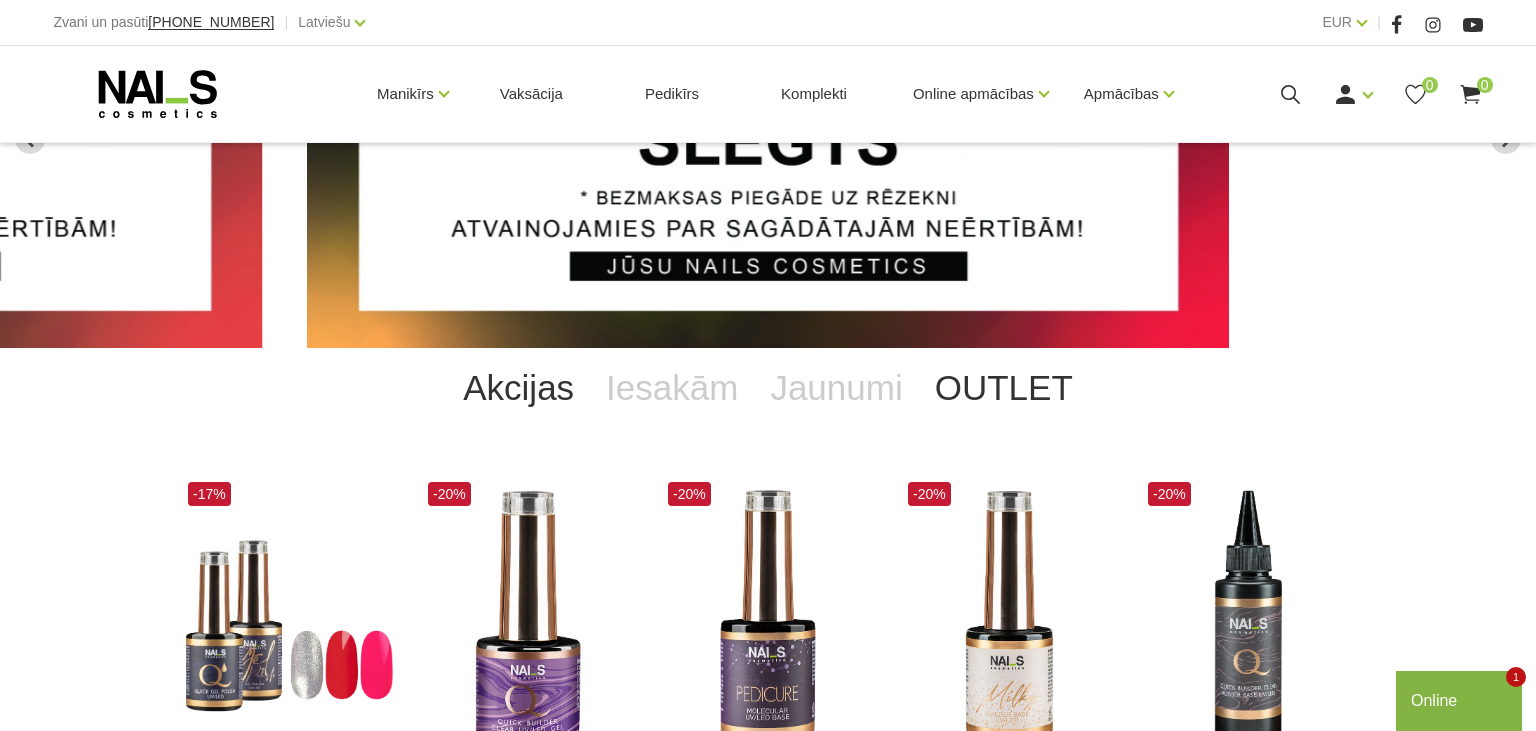 click on "OUTLET" at bounding box center (1004, 388) 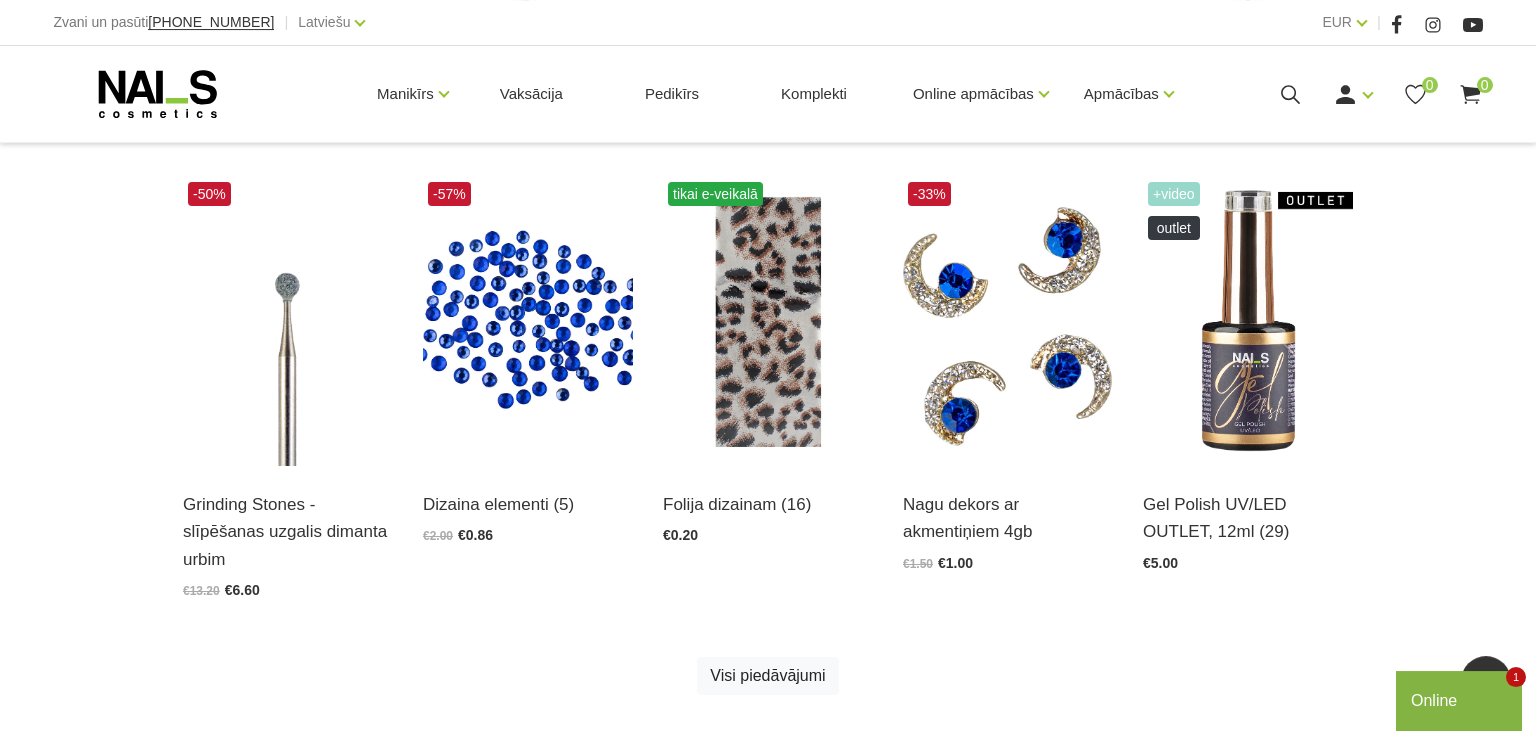 scroll, scrollTop: 1056, scrollLeft: 0, axis: vertical 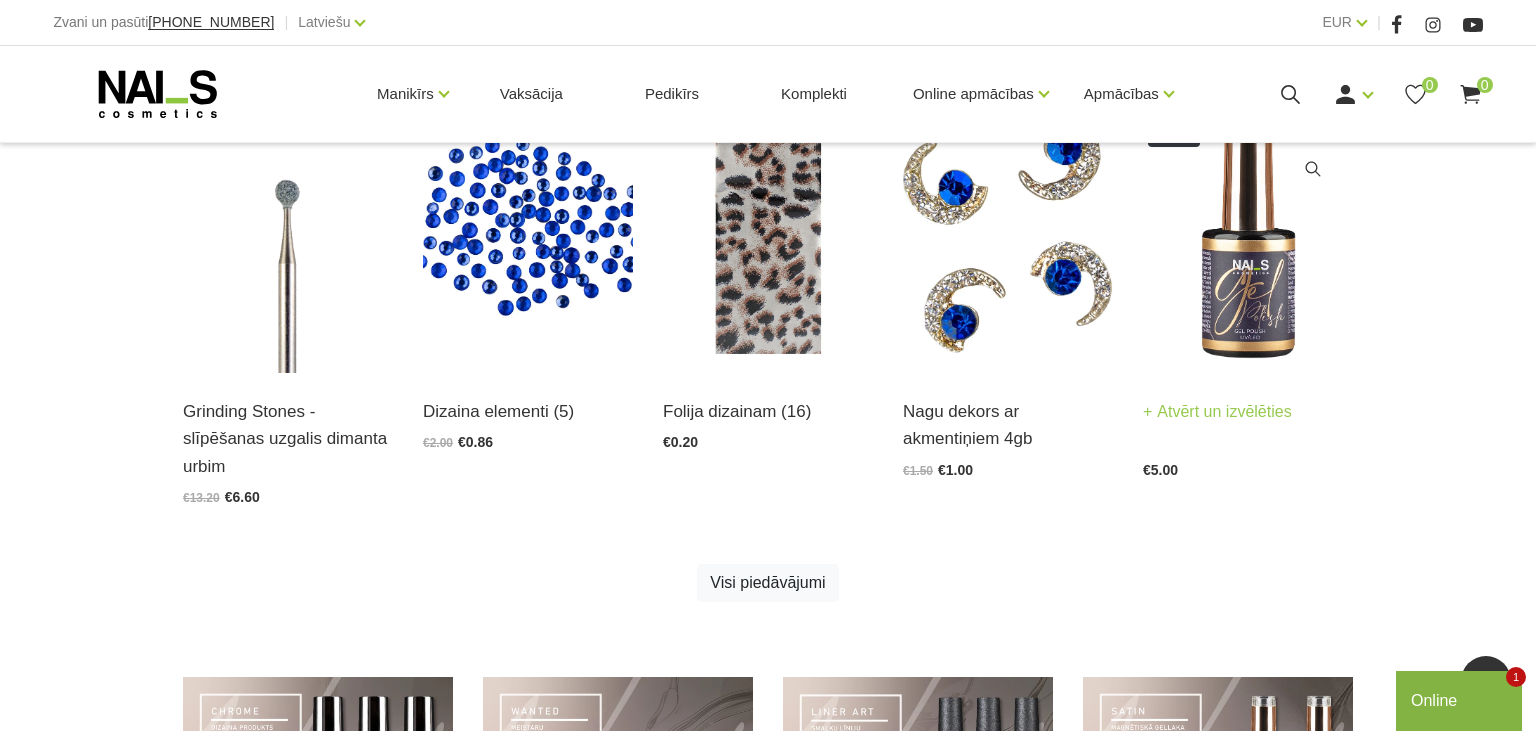 click at bounding box center [1248, 228] 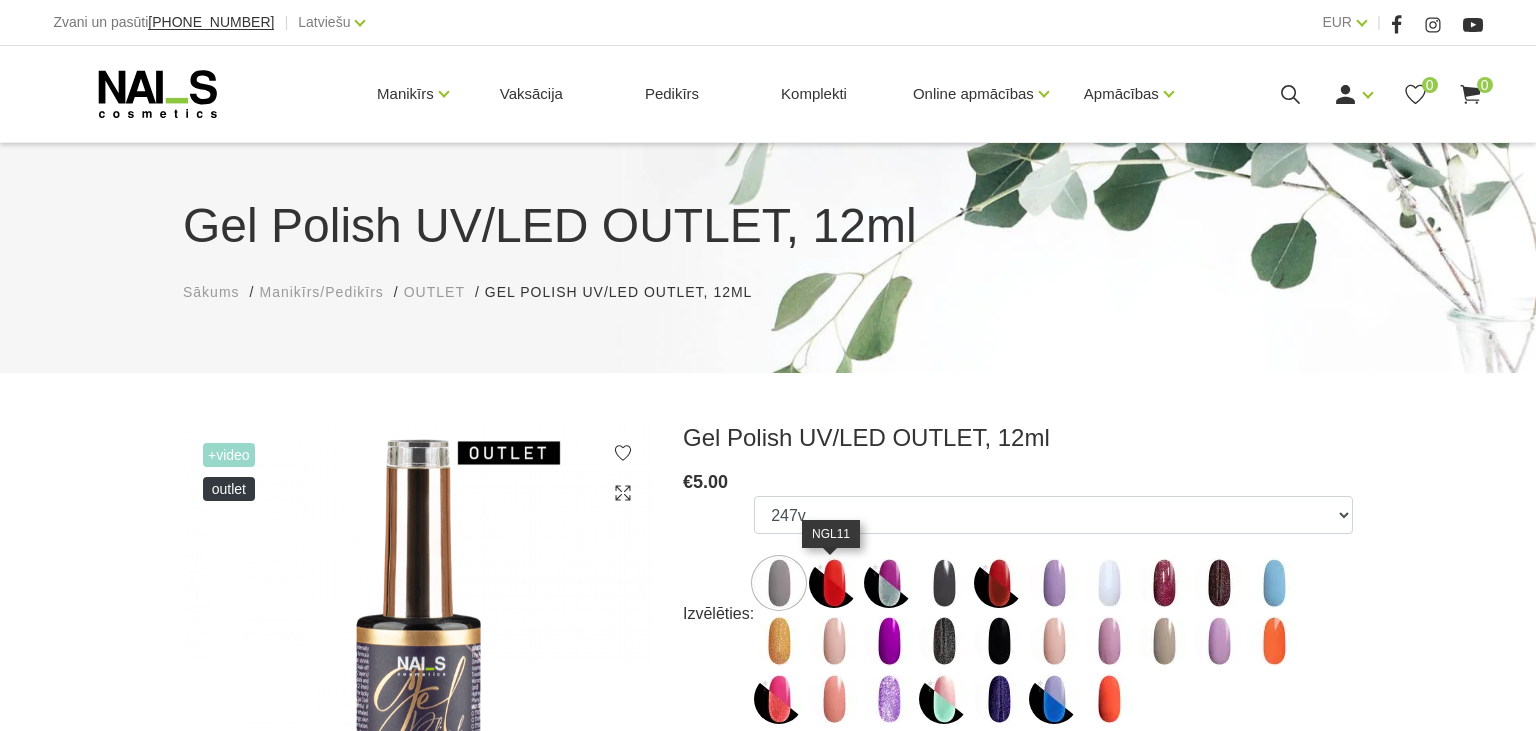 scroll, scrollTop: 211, scrollLeft: 0, axis: vertical 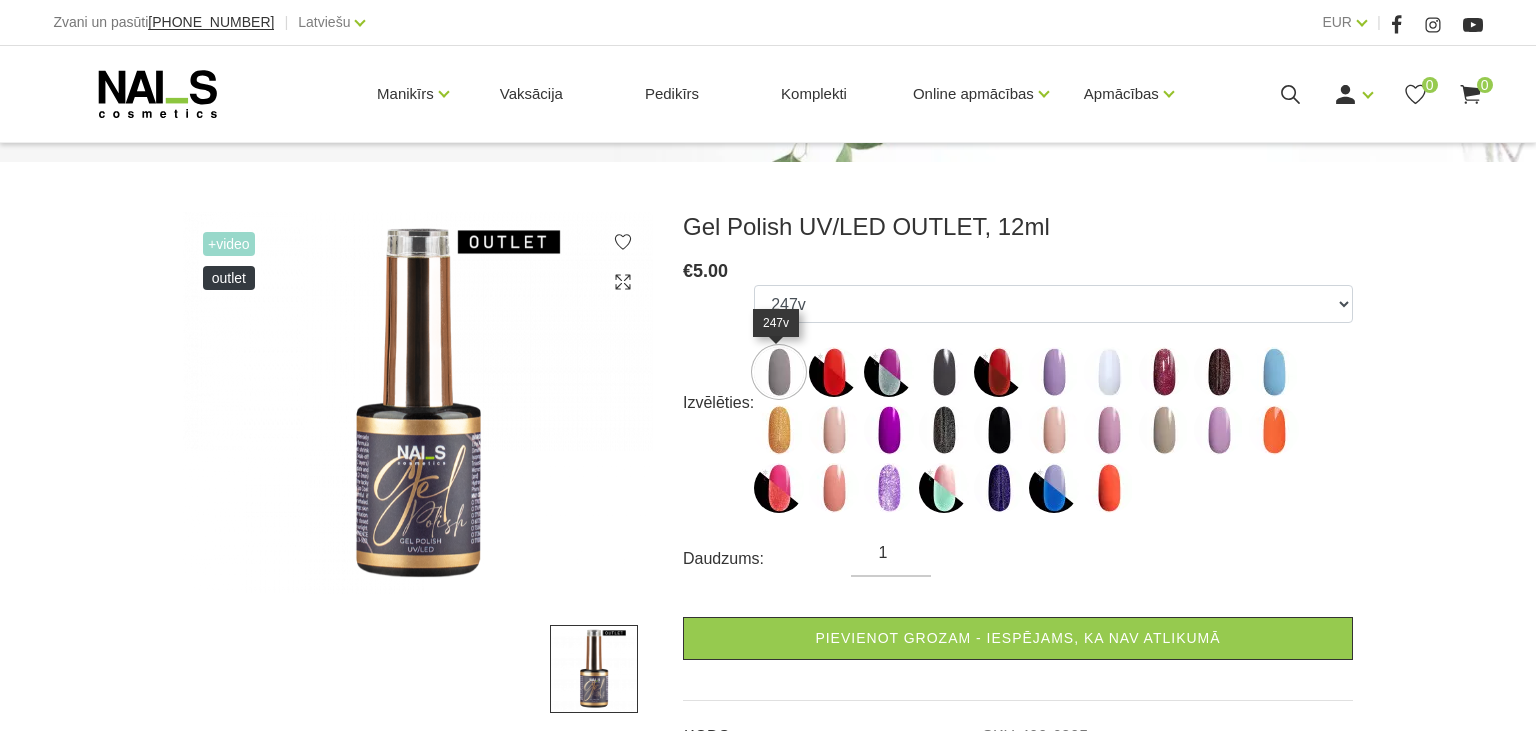 click at bounding box center (779, 372) 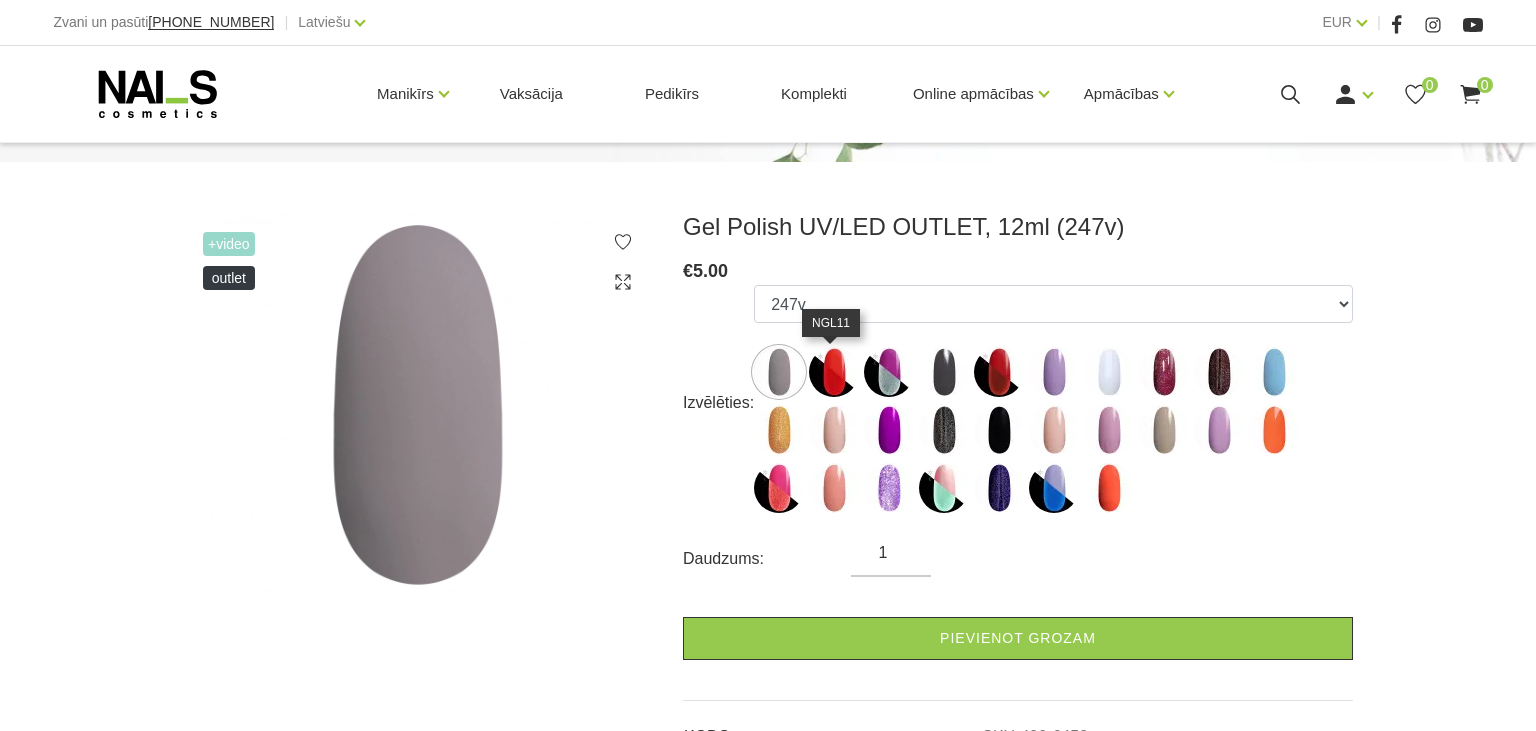 click at bounding box center (834, 372) 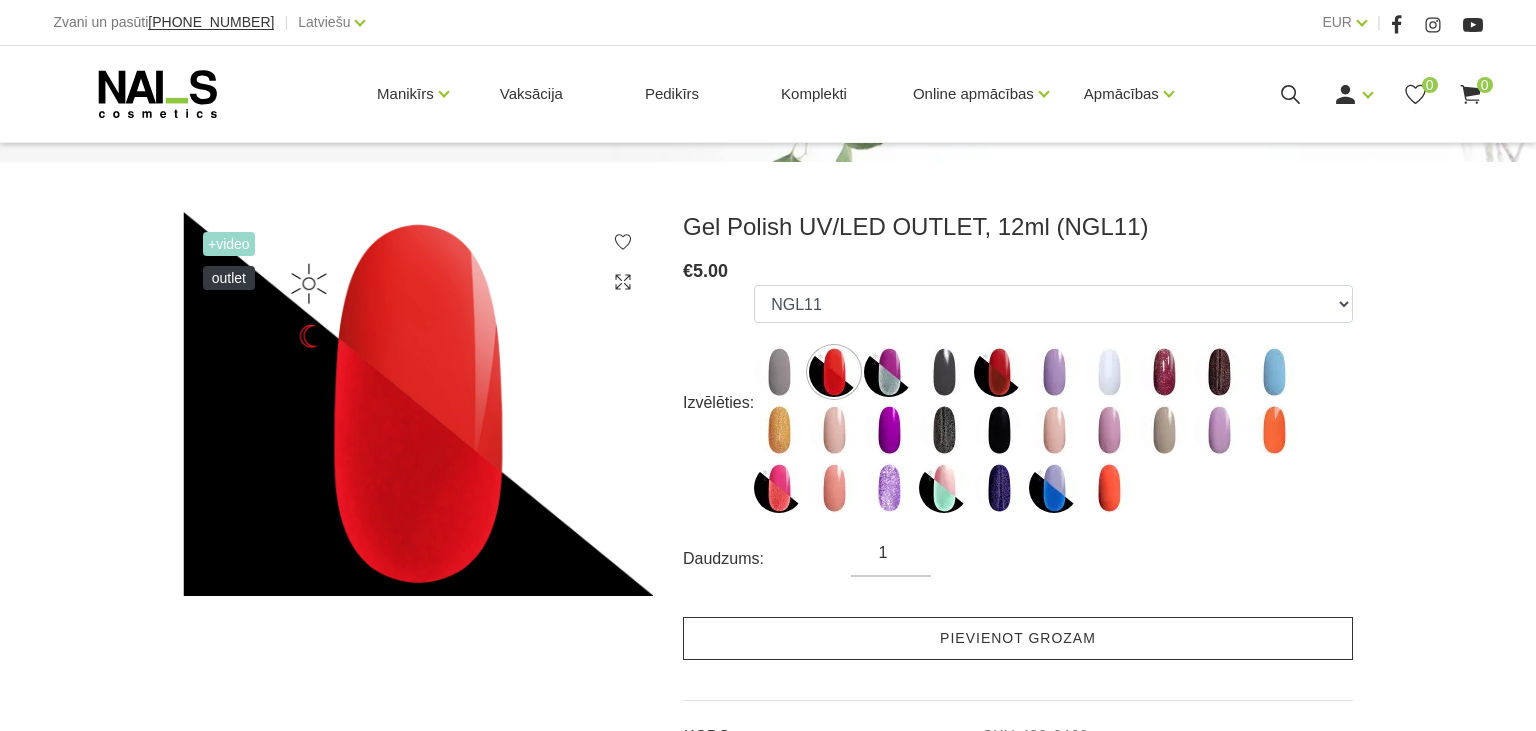 click on "Pievienot grozam" at bounding box center (1018, 638) 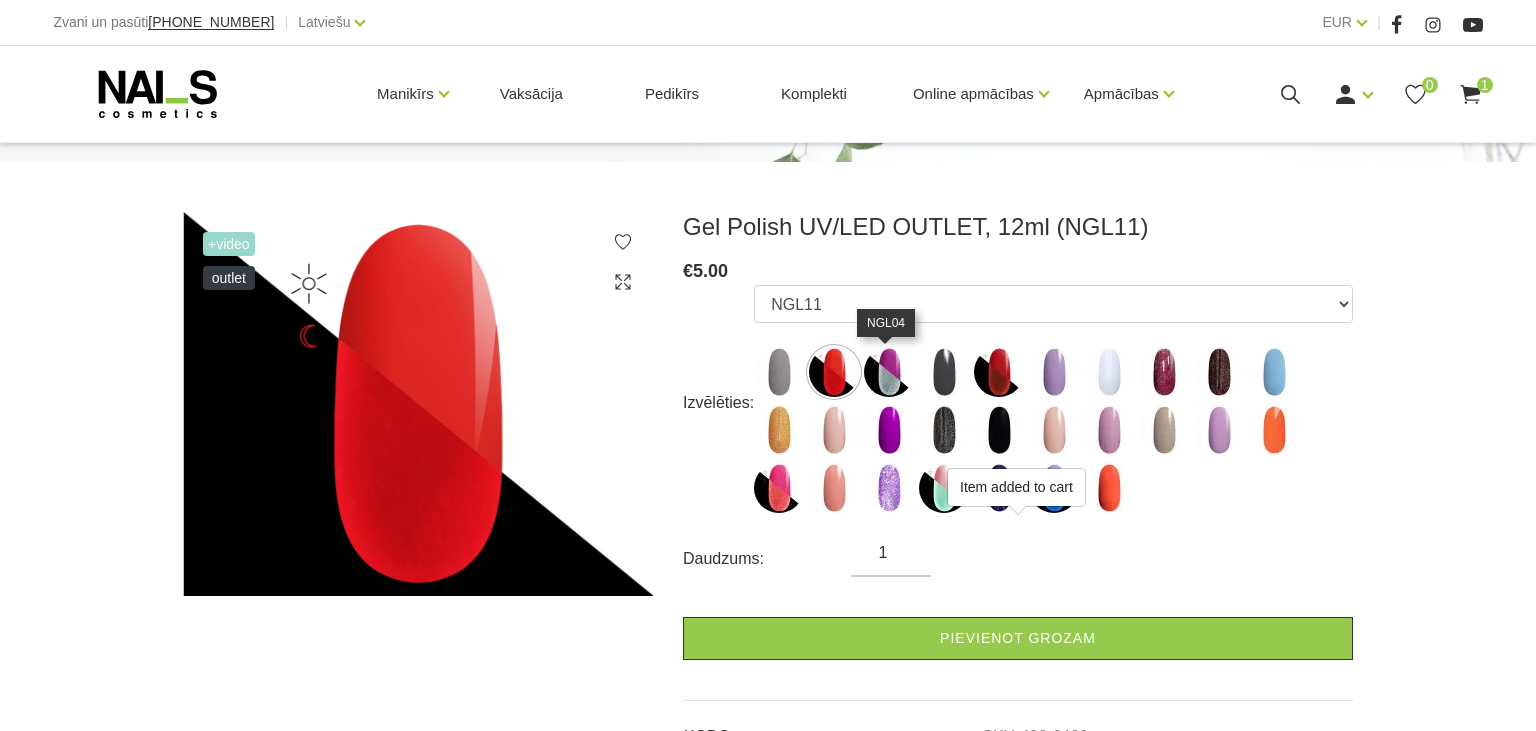 click at bounding box center (889, 372) 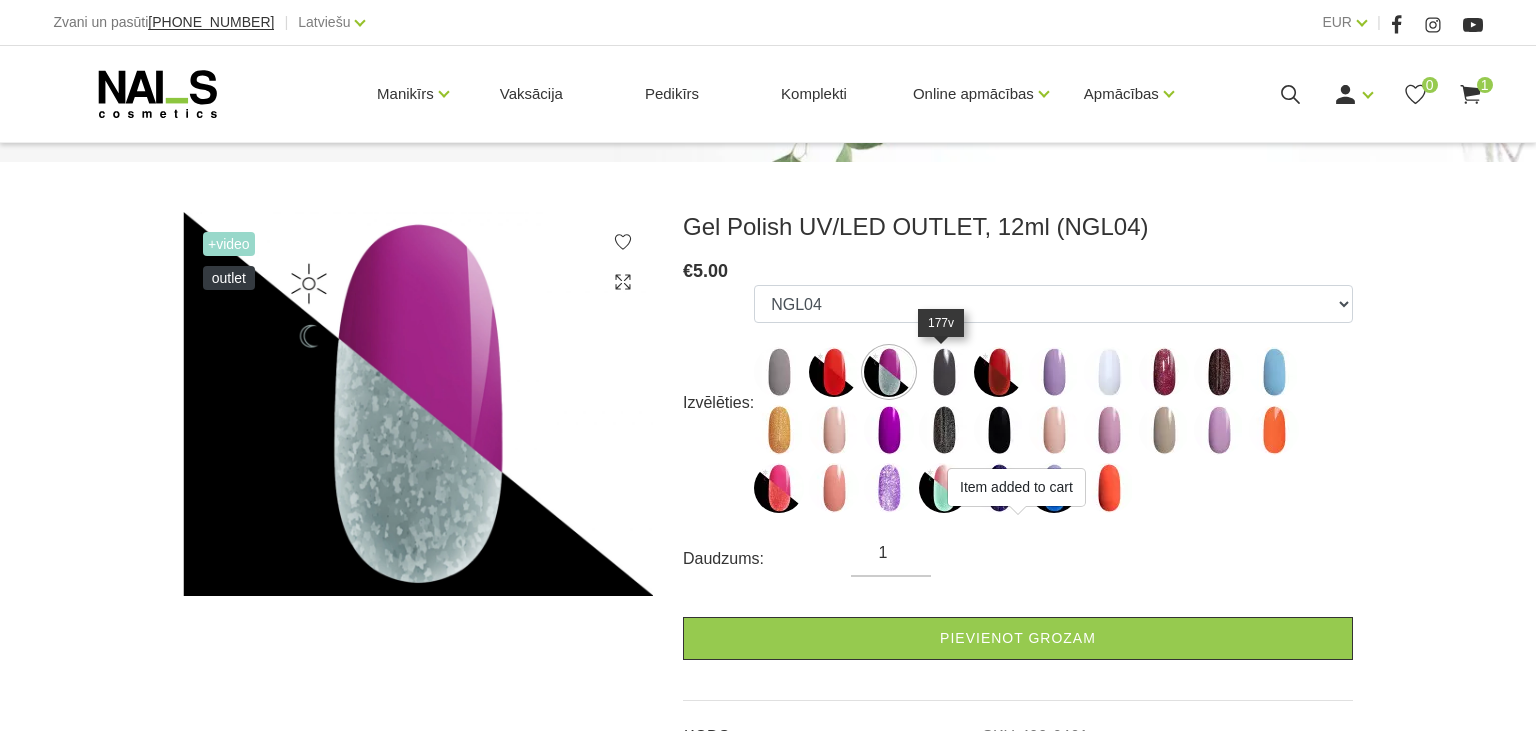 click at bounding box center [944, 372] 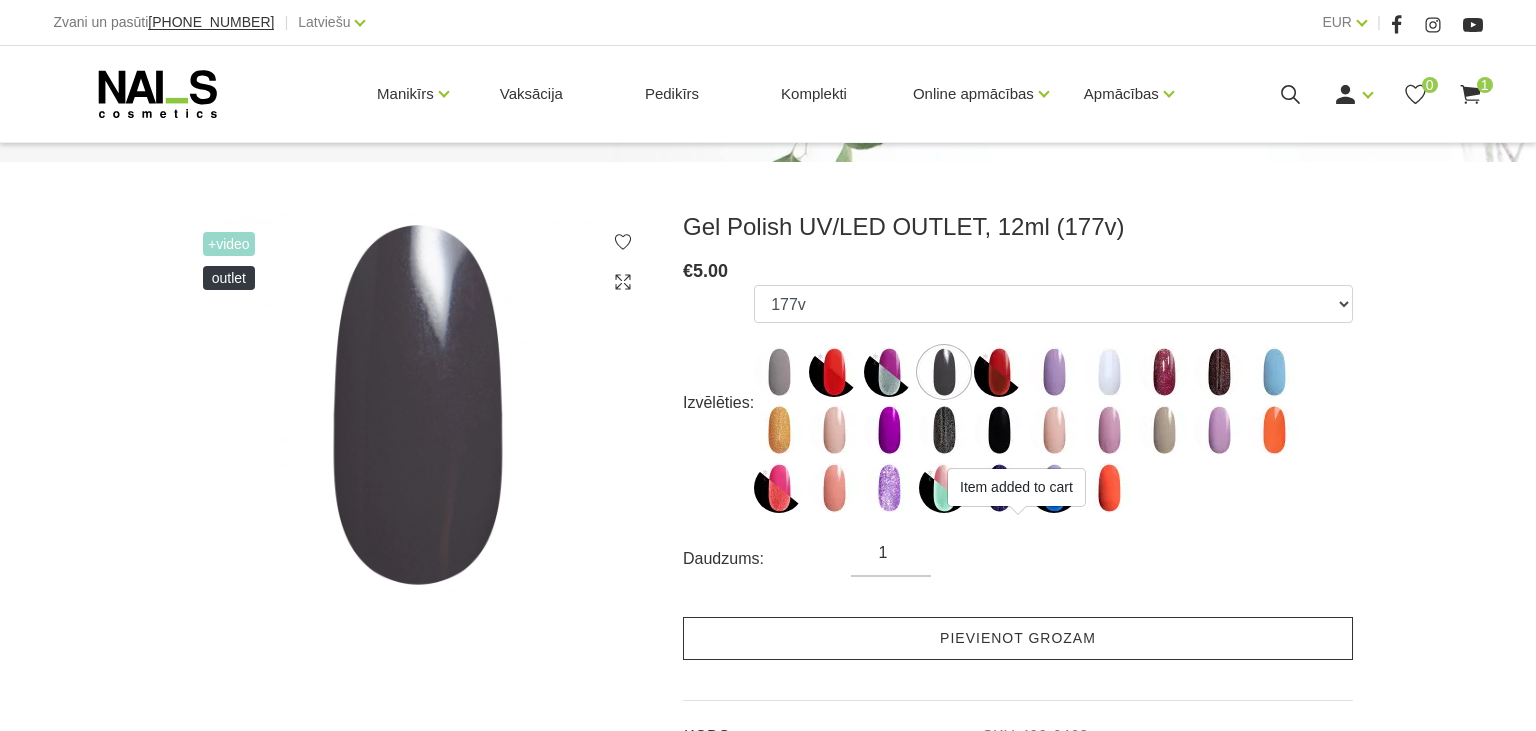 click on "Pievienot grozam" at bounding box center (1018, 638) 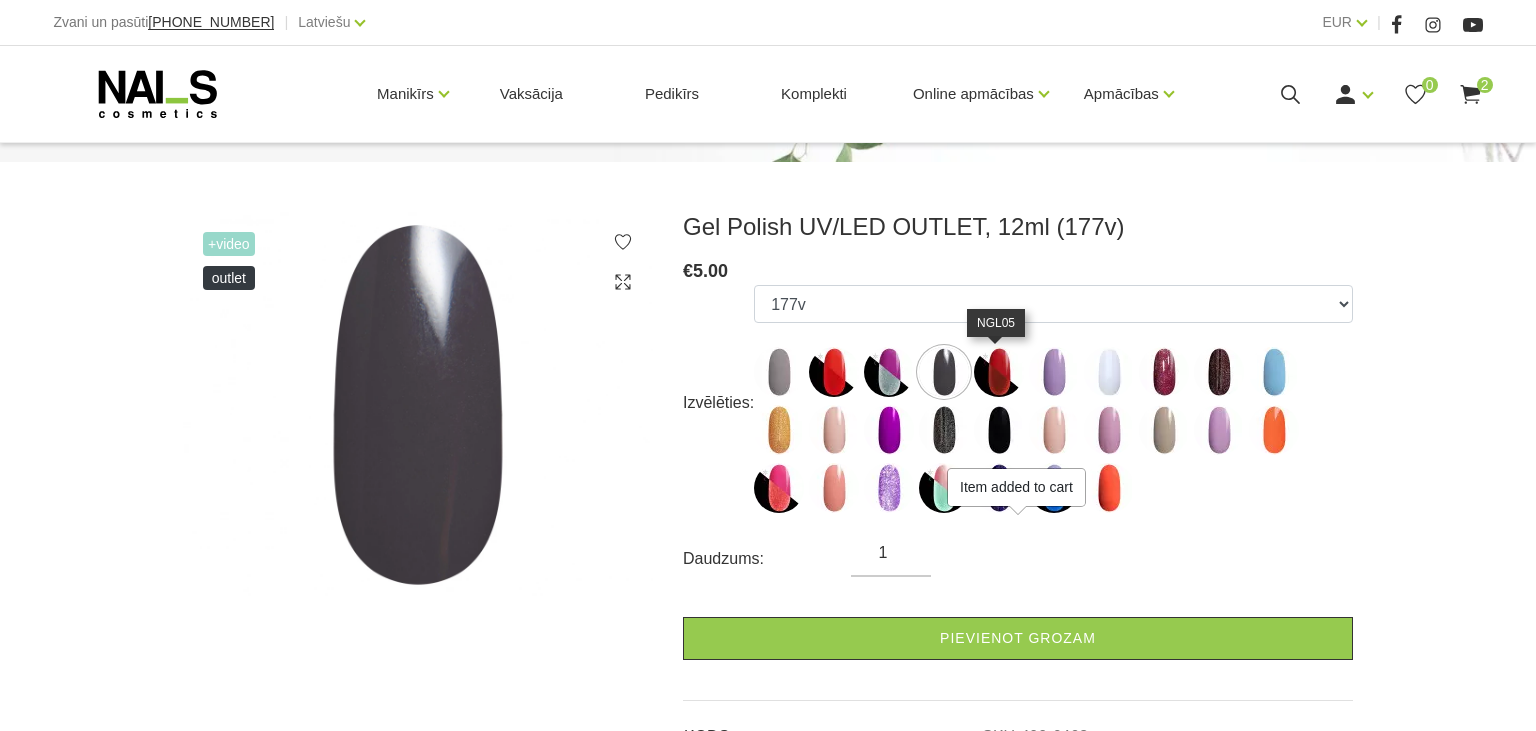 click at bounding box center [999, 372] 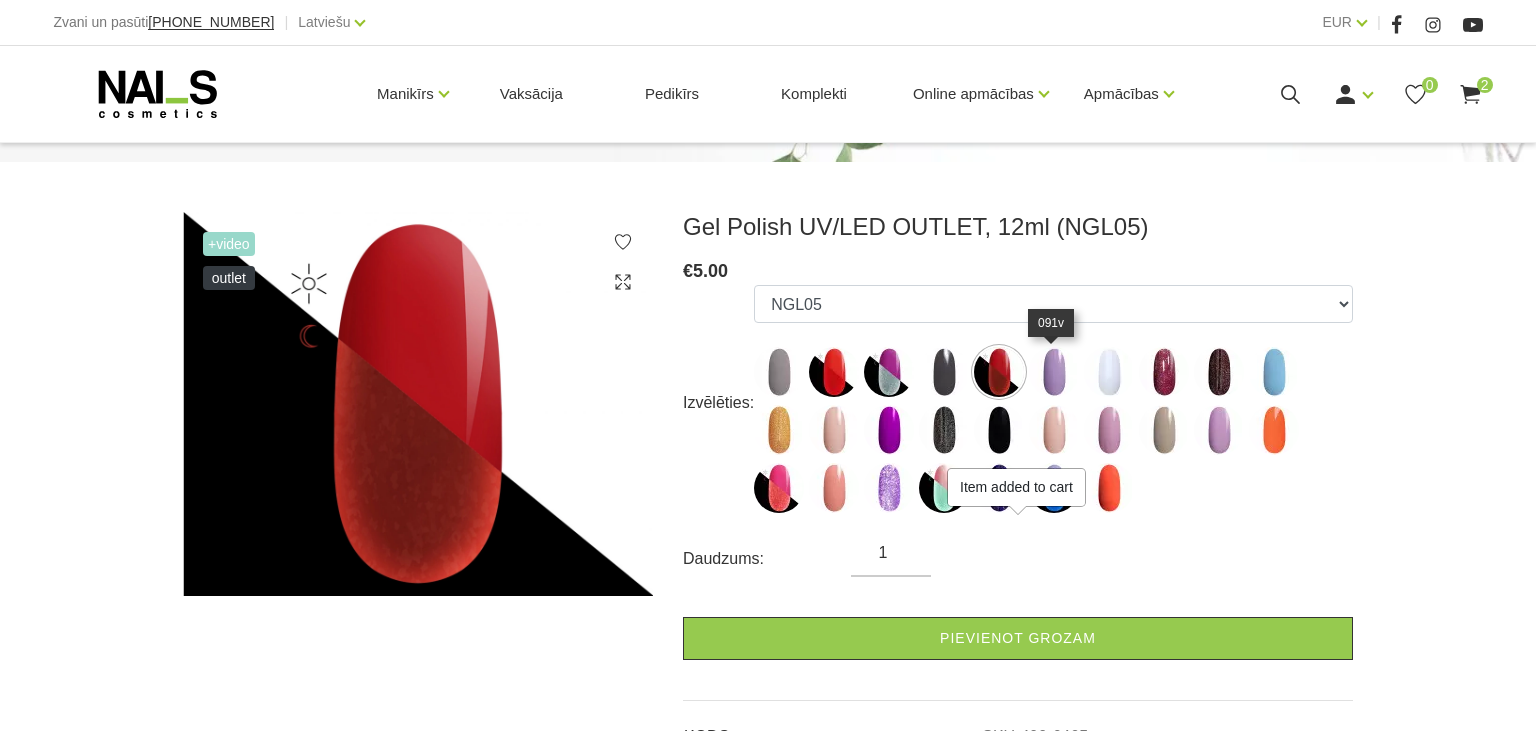 click at bounding box center (1054, 372) 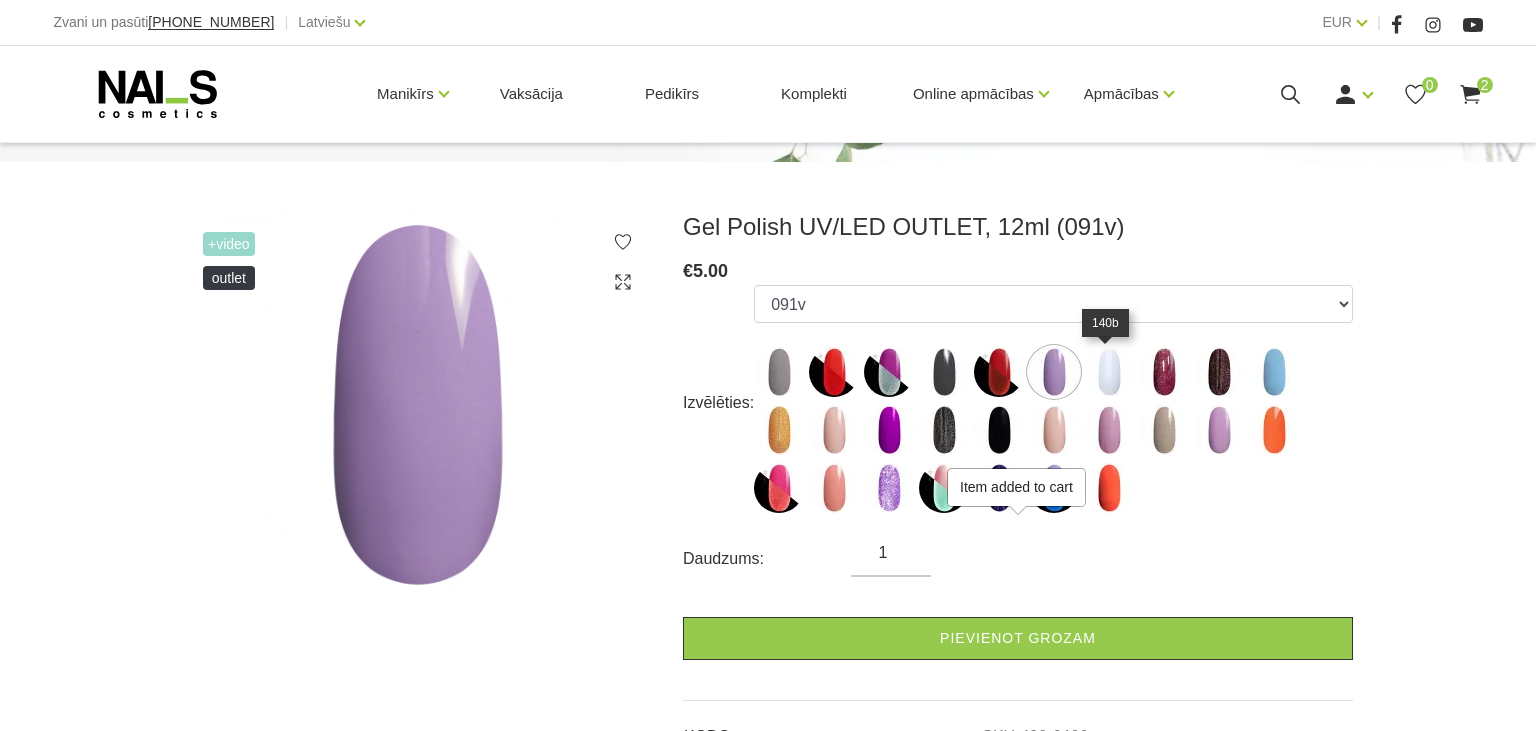 click at bounding box center [1109, 372] 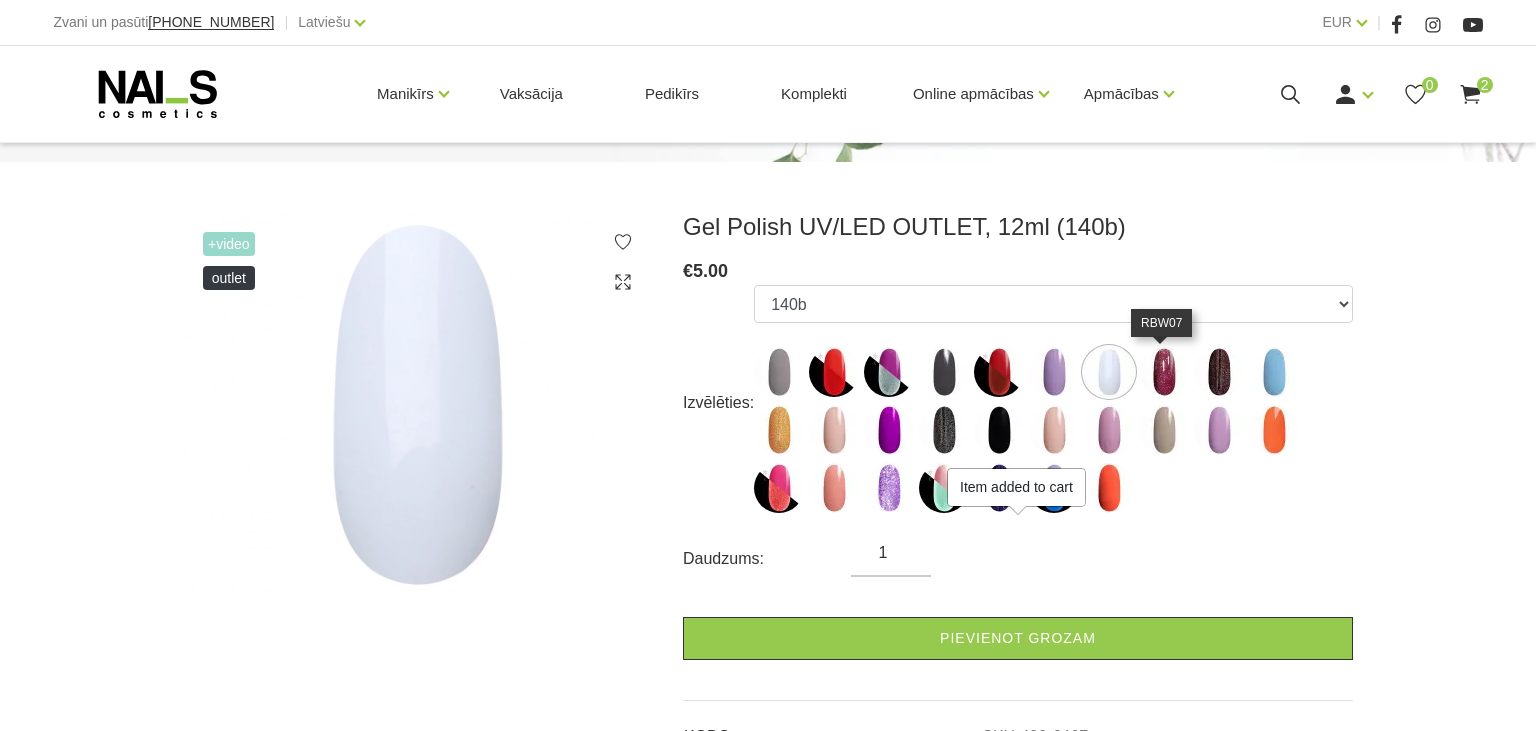 click at bounding box center [1164, 372] 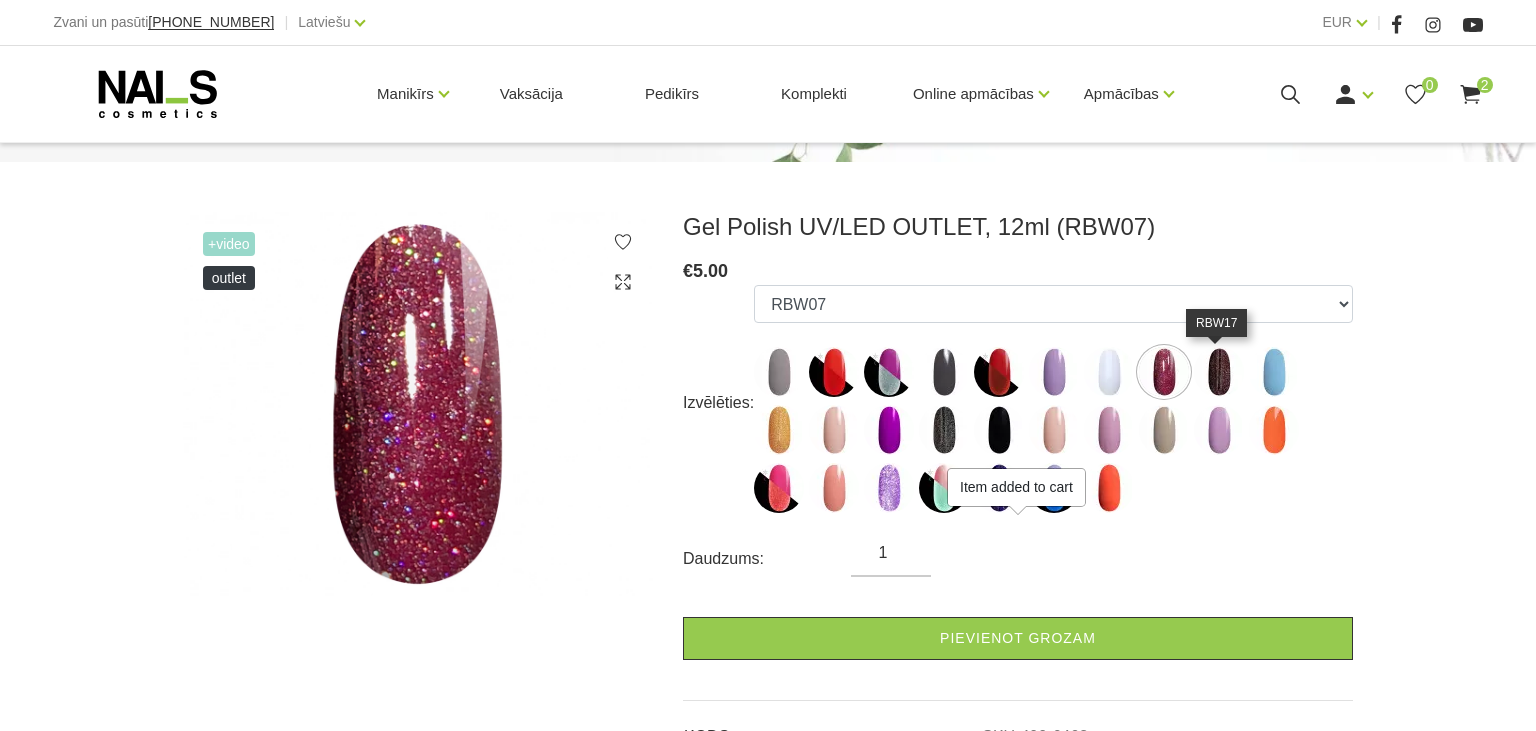 click at bounding box center (1219, 372) 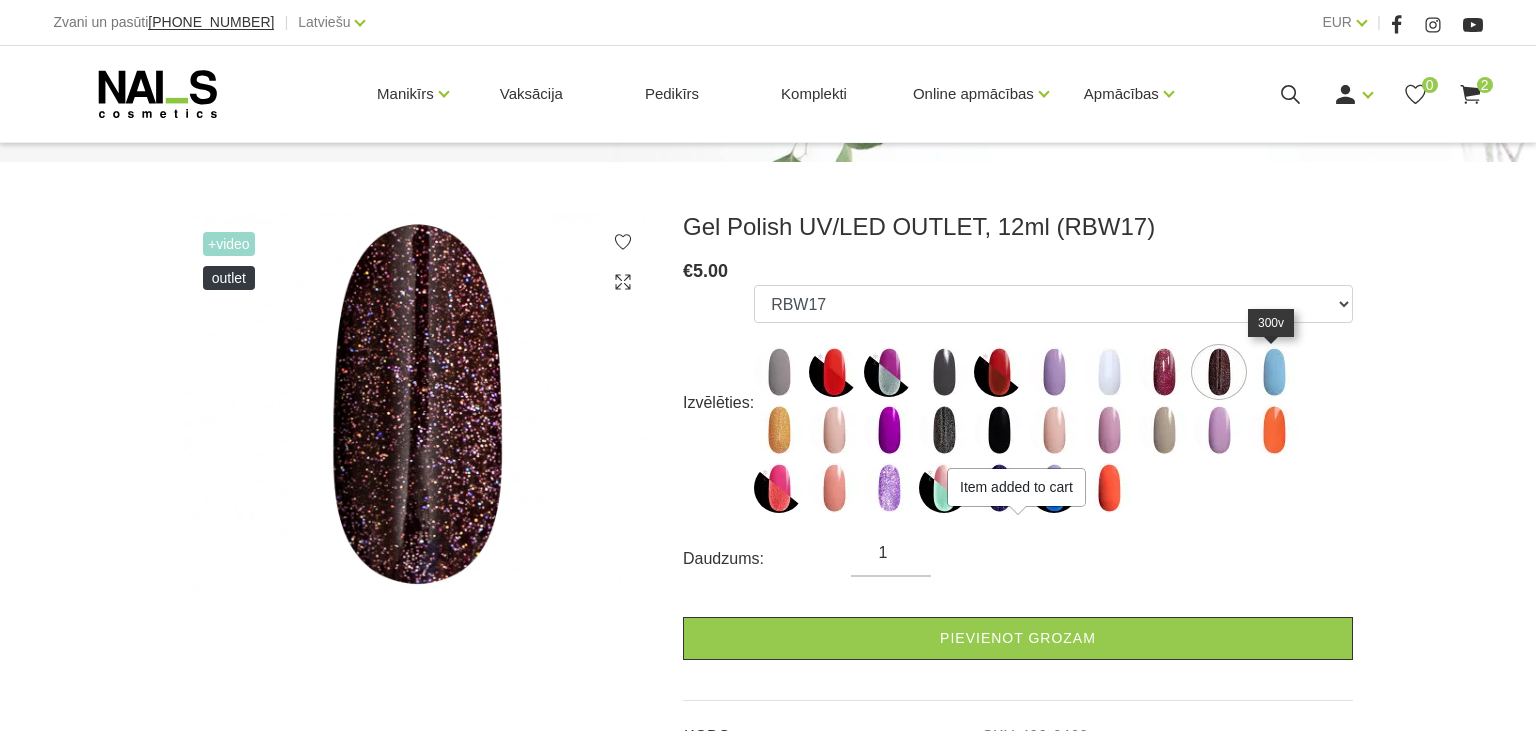 click at bounding box center [1274, 372] 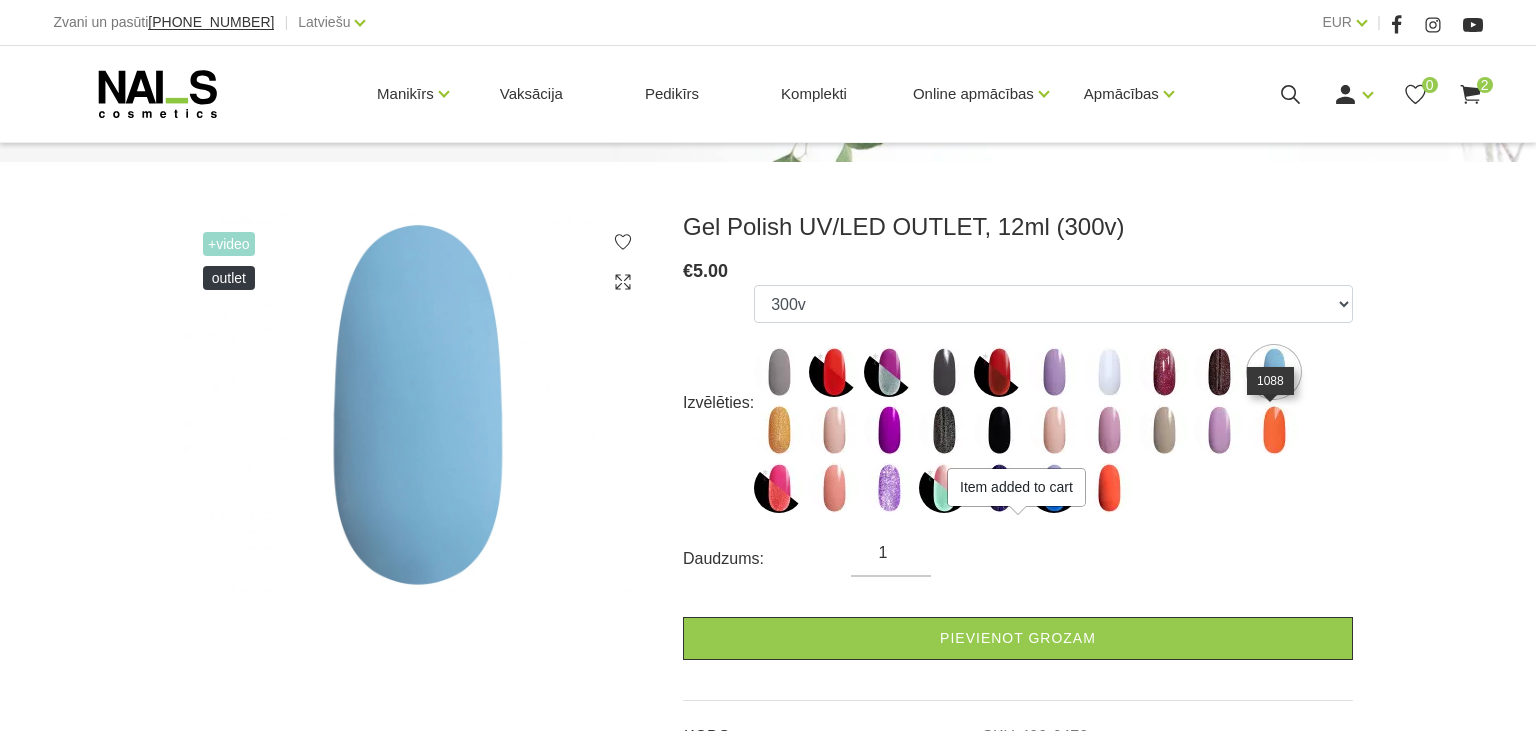 click at bounding box center (1274, 430) 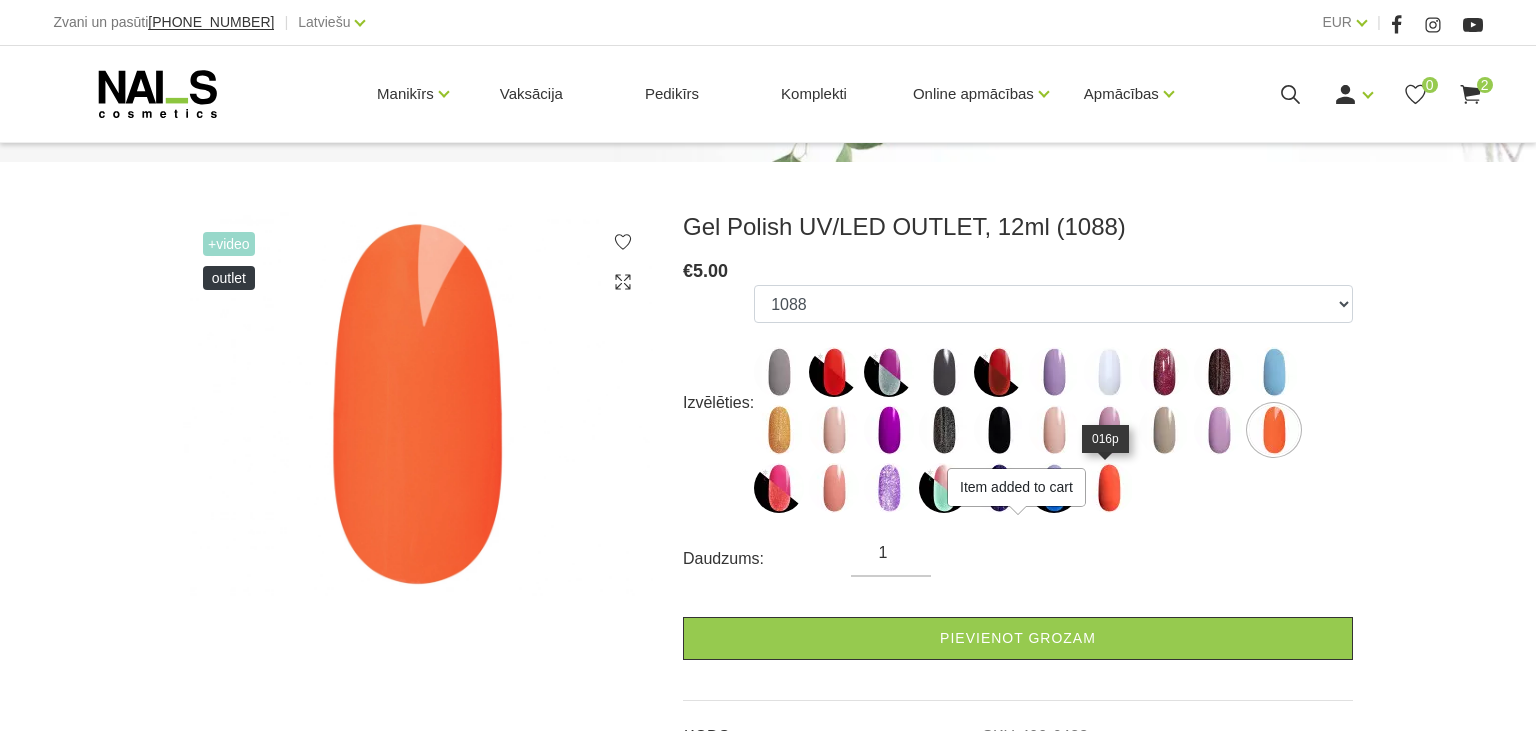 click at bounding box center [1109, 488] 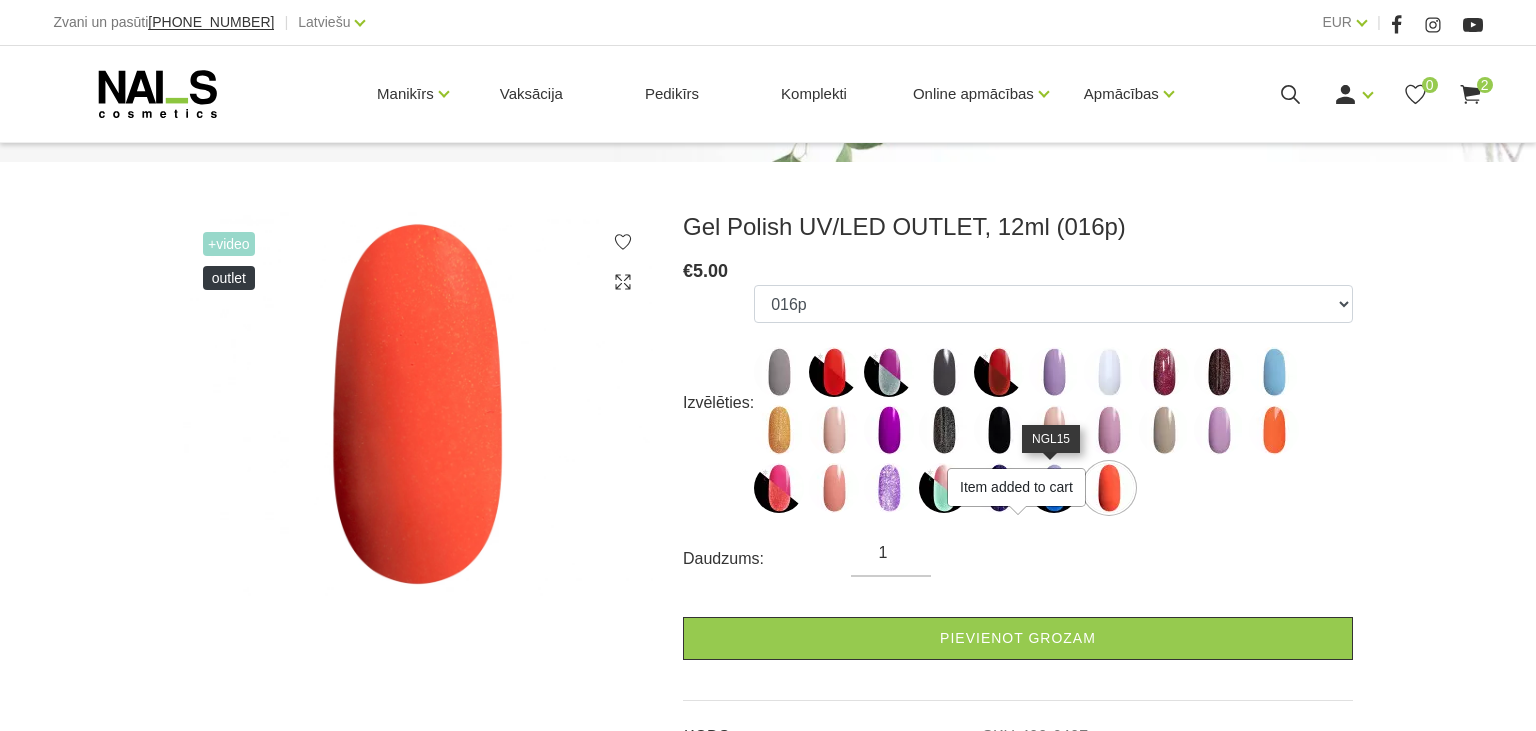 click at bounding box center [1054, 488] 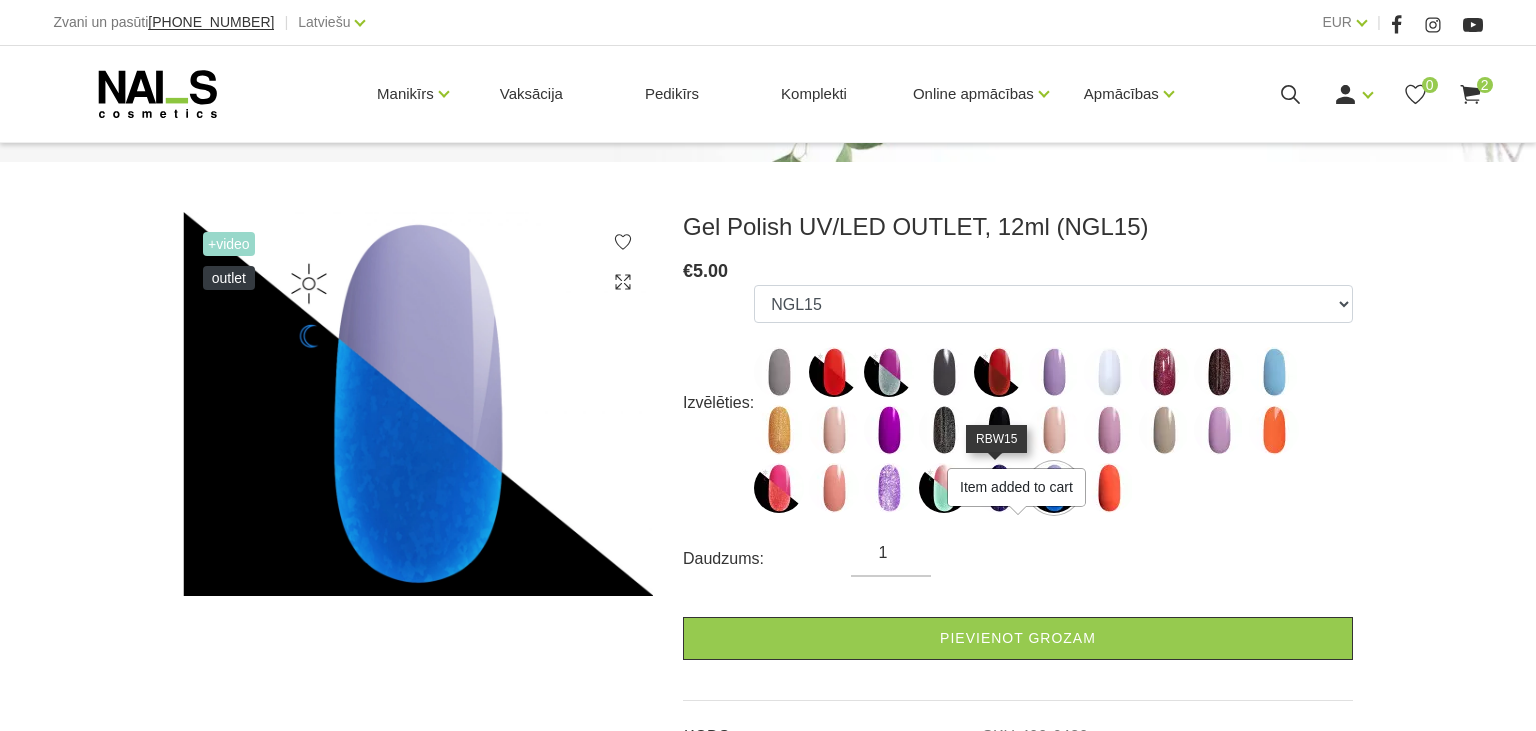 click at bounding box center [999, 488] 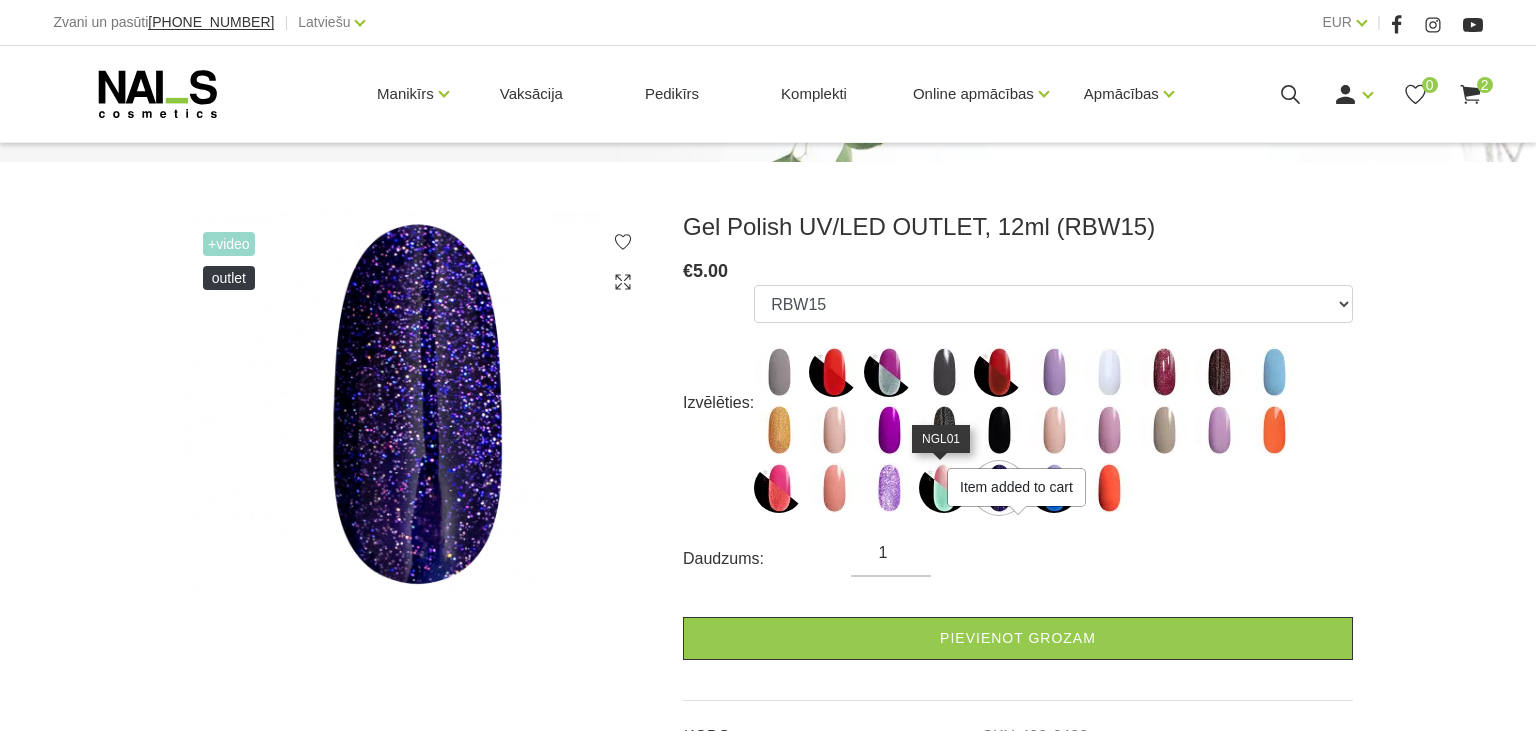 click at bounding box center [944, 488] 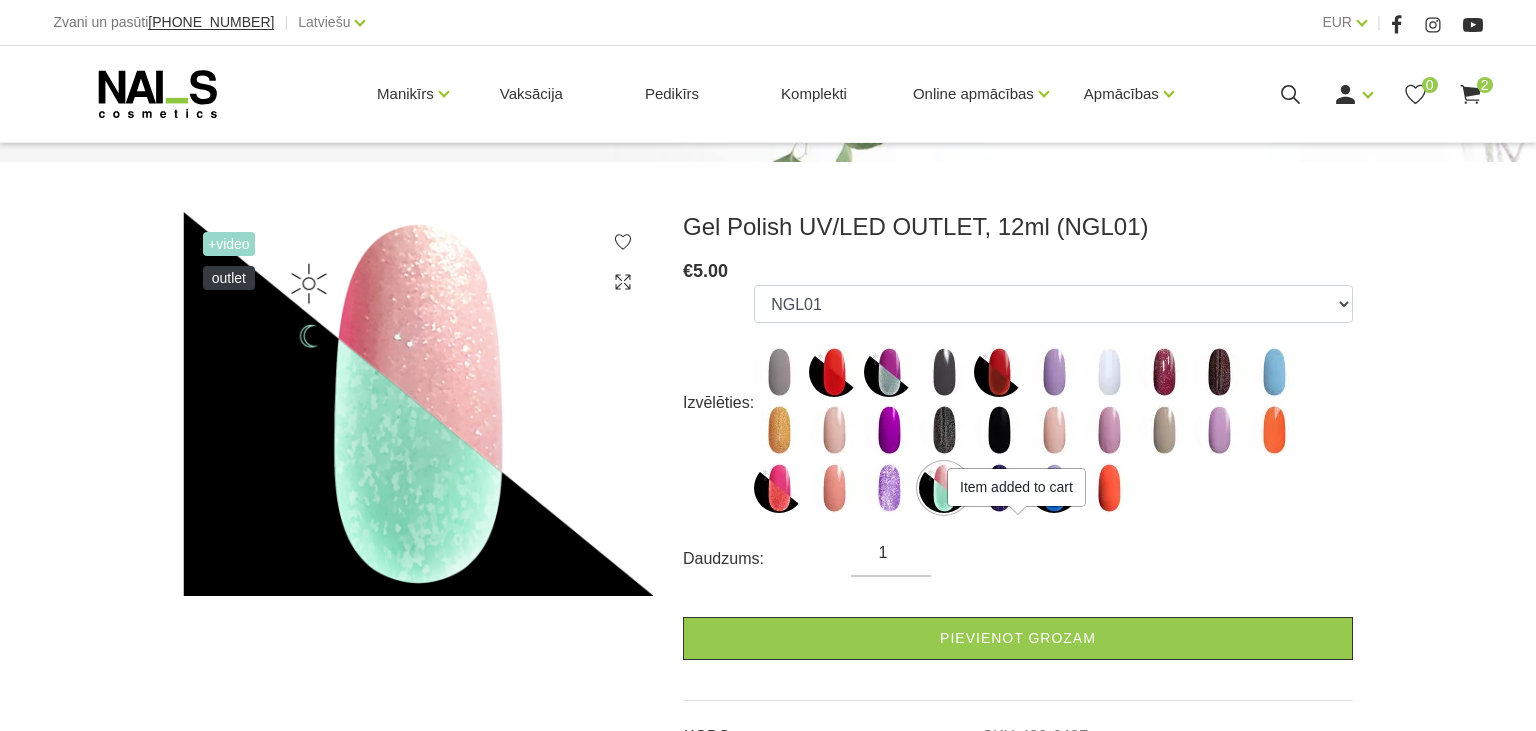 click on "247v NGL11 NGL04 177v NGL05 091v 140b RBW07 RBW17 300v RBW08 213v 091s RBW12 136v 238v 096v 187v 1021 1088 NGL02 155g CR16 NGL01 RBW15 NGL15 016p" at bounding box center (1053, 403) 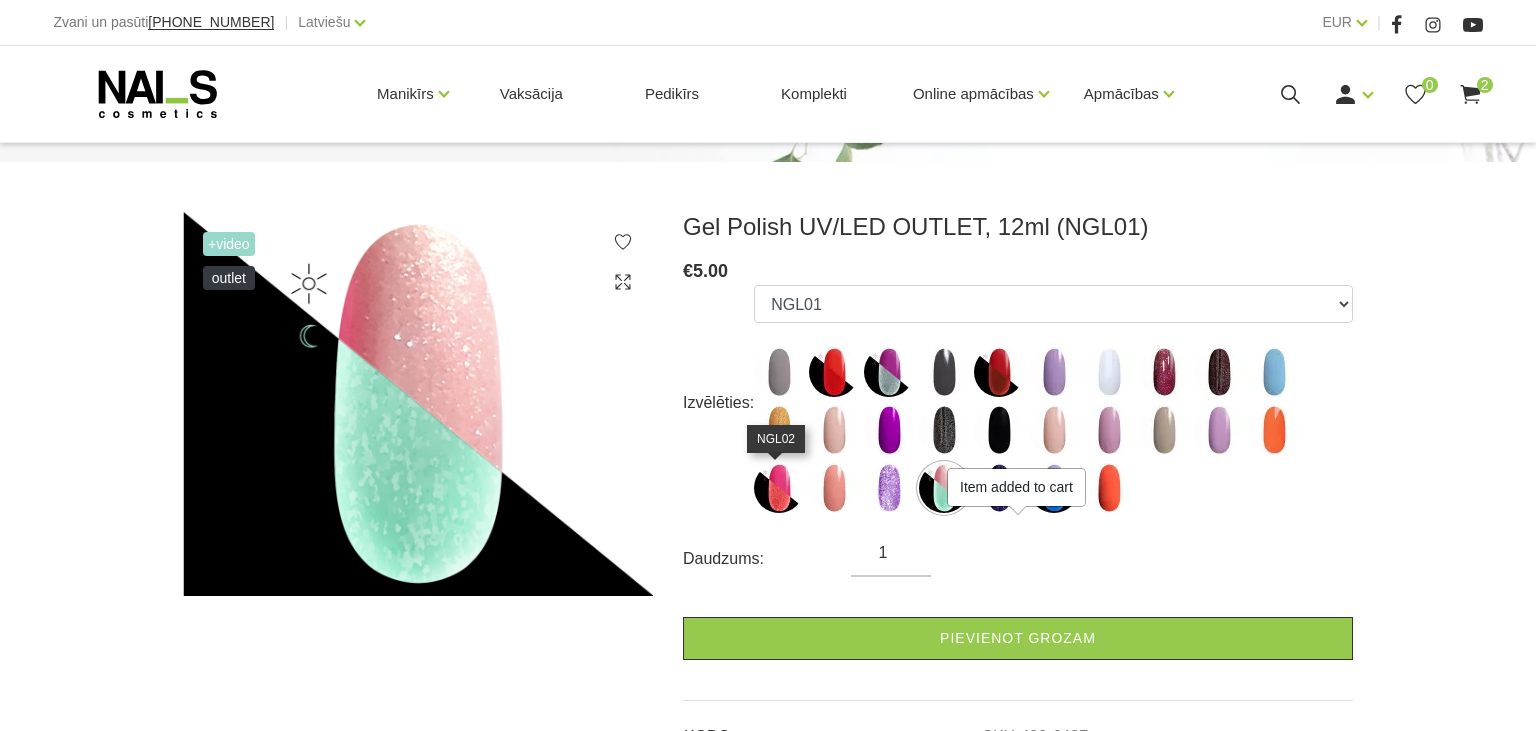 click at bounding box center (779, 488) 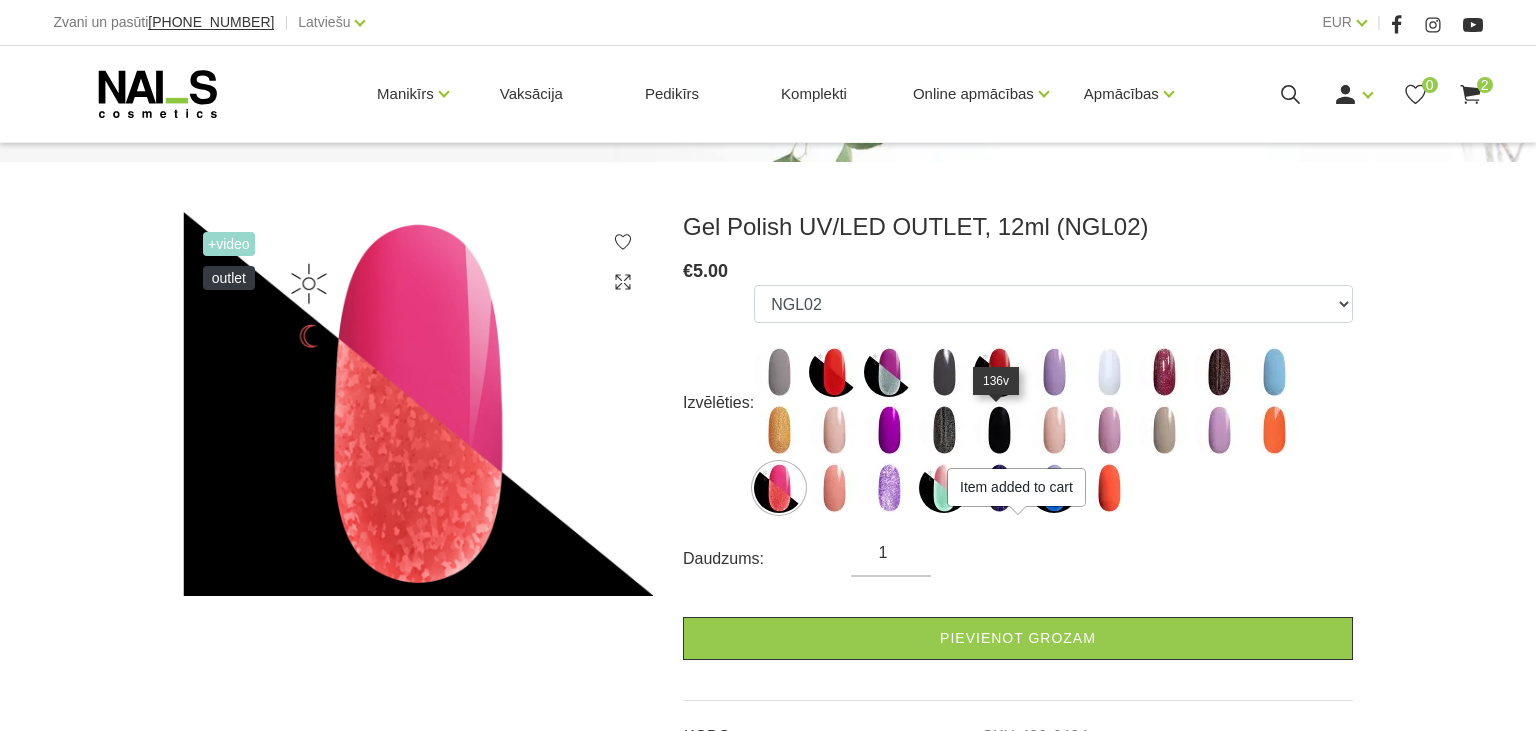 click at bounding box center (999, 430) 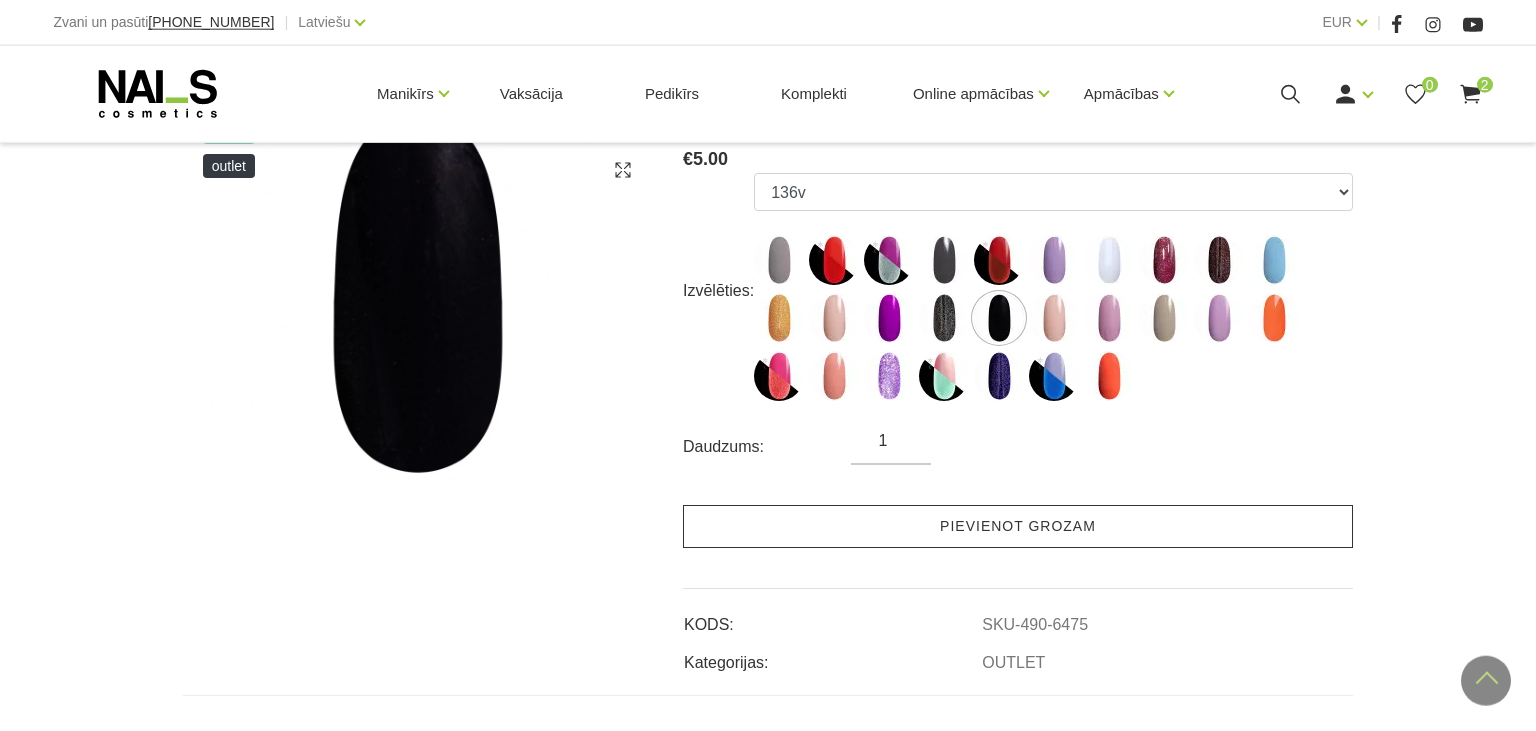 scroll, scrollTop: 211, scrollLeft: 0, axis: vertical 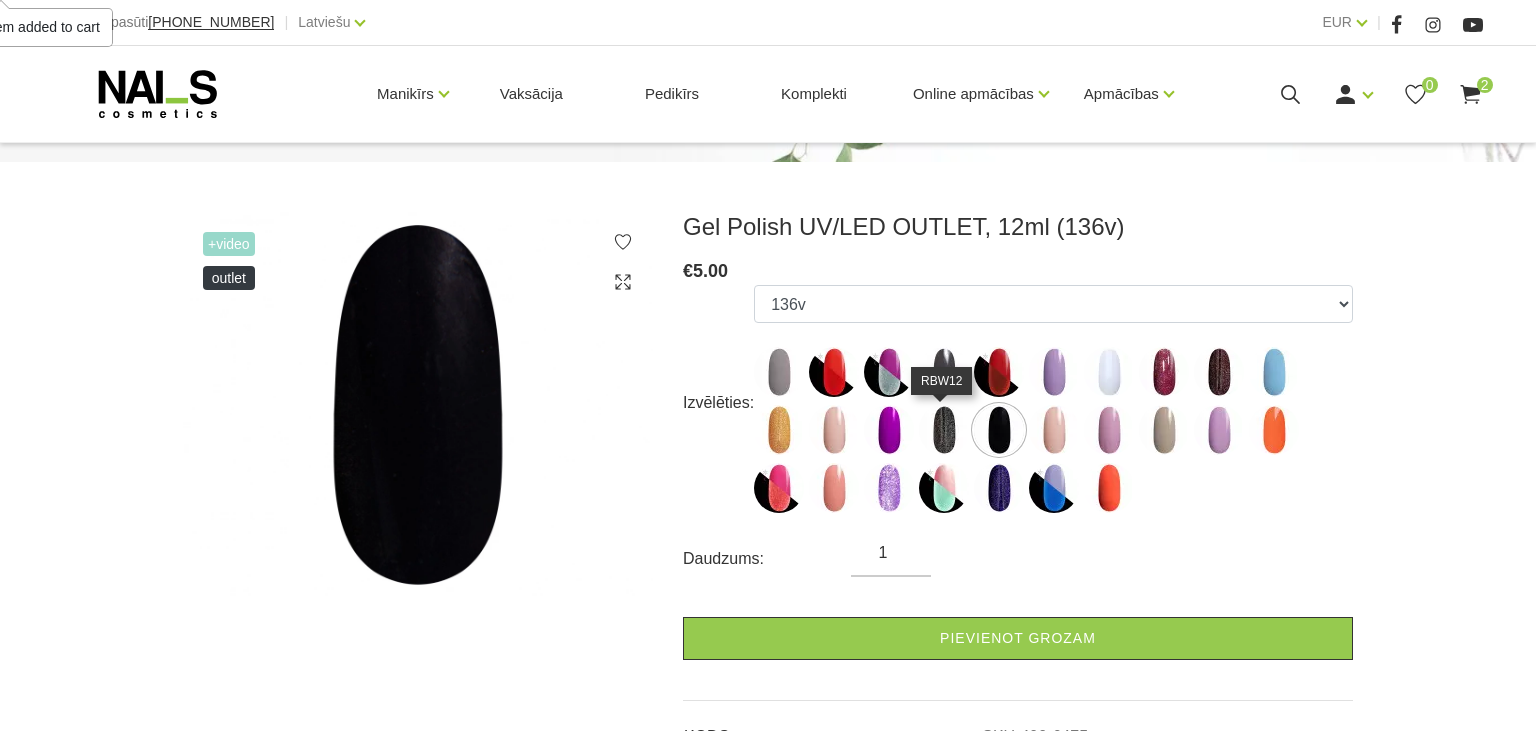 click at bounding box center (944, 430) 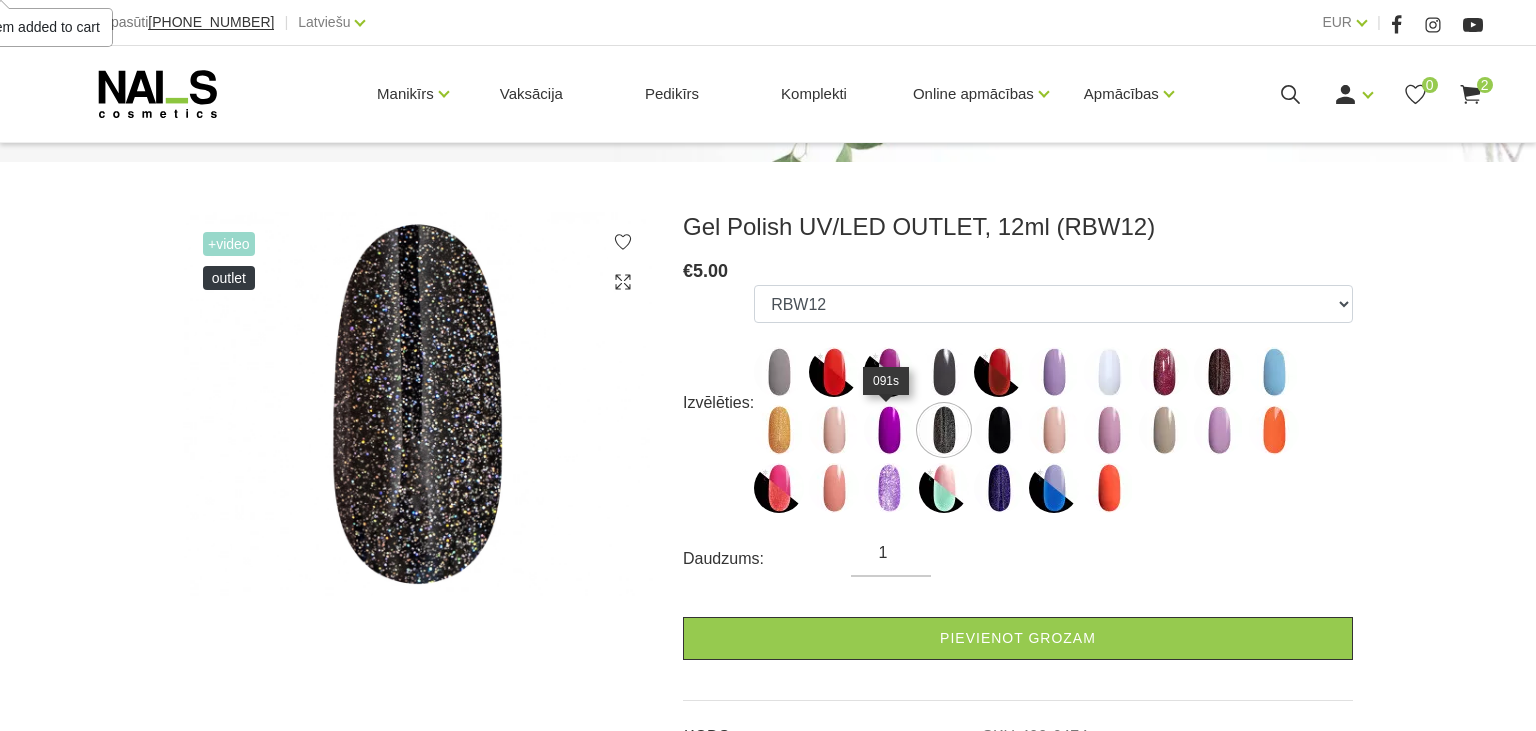 click at bounding box center [889, 430] 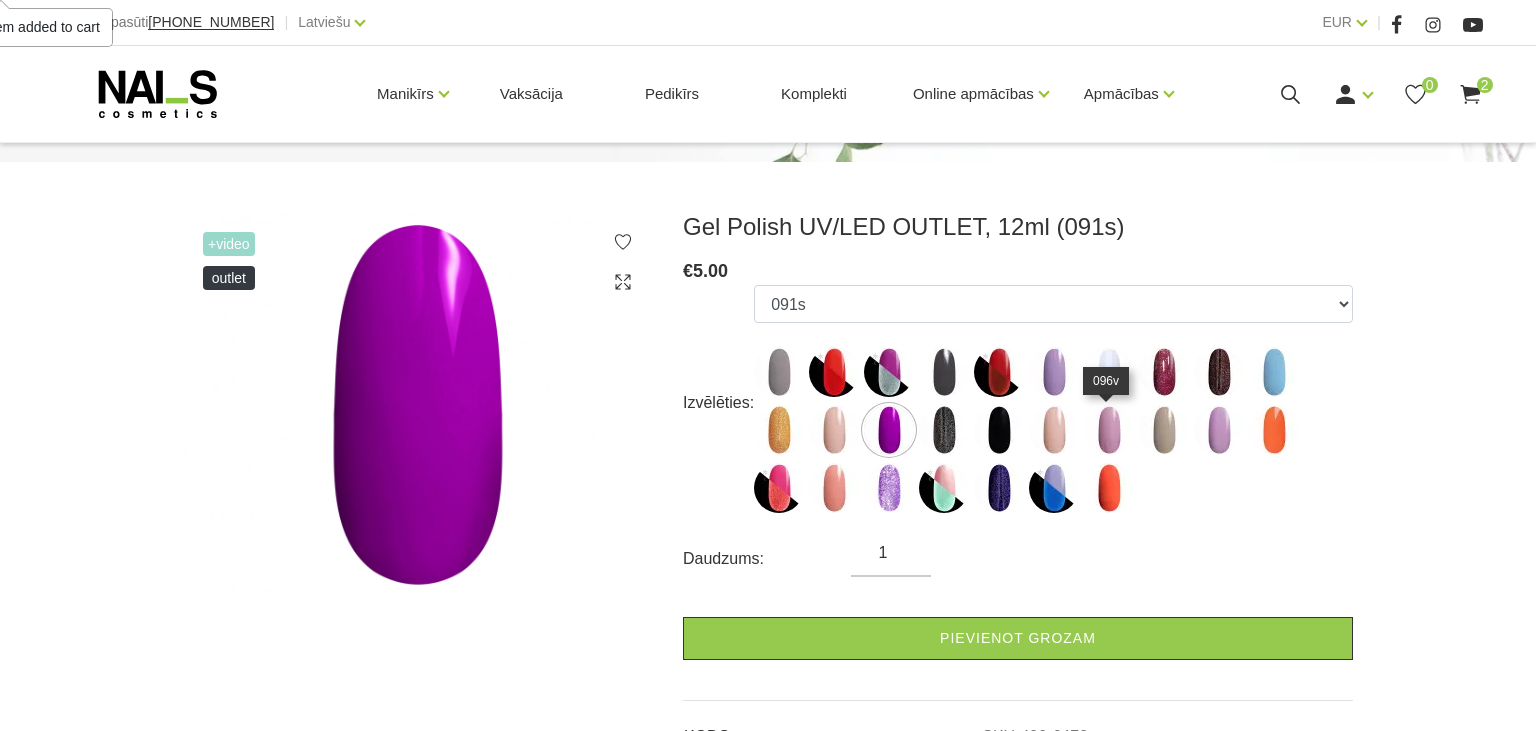click at bounding box center (1109, 430) 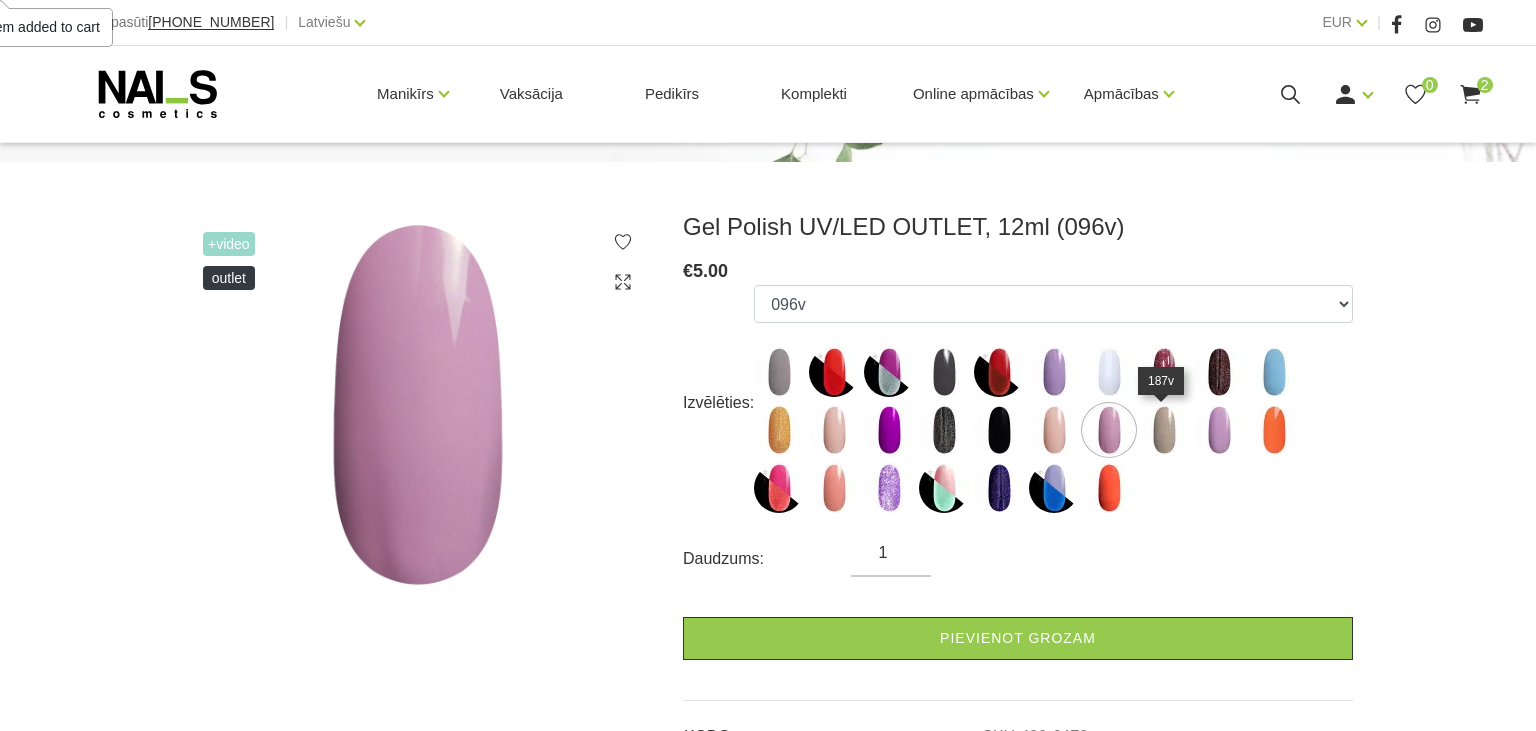 click at bounding box center (1164, 430) 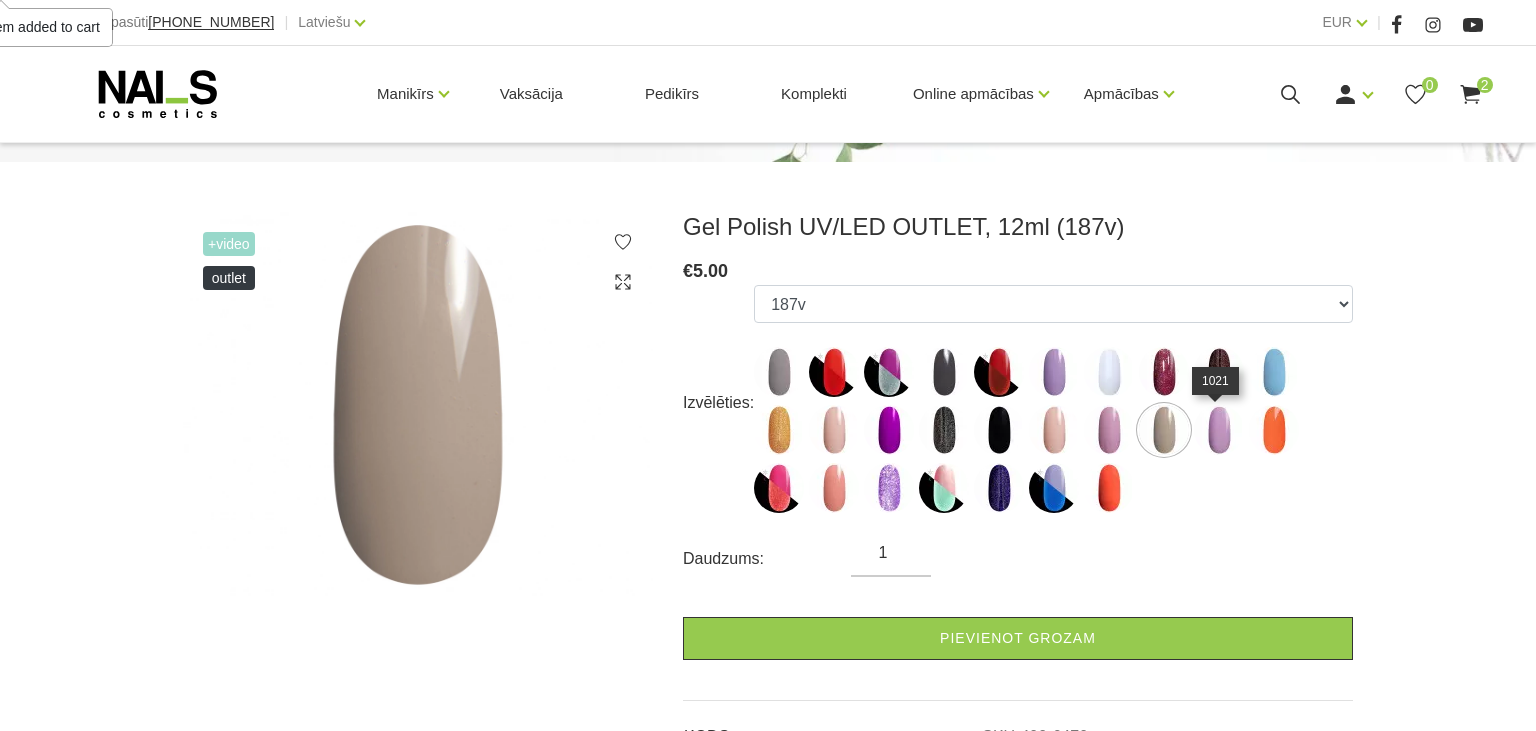 click at bounding box center (1219, 430) 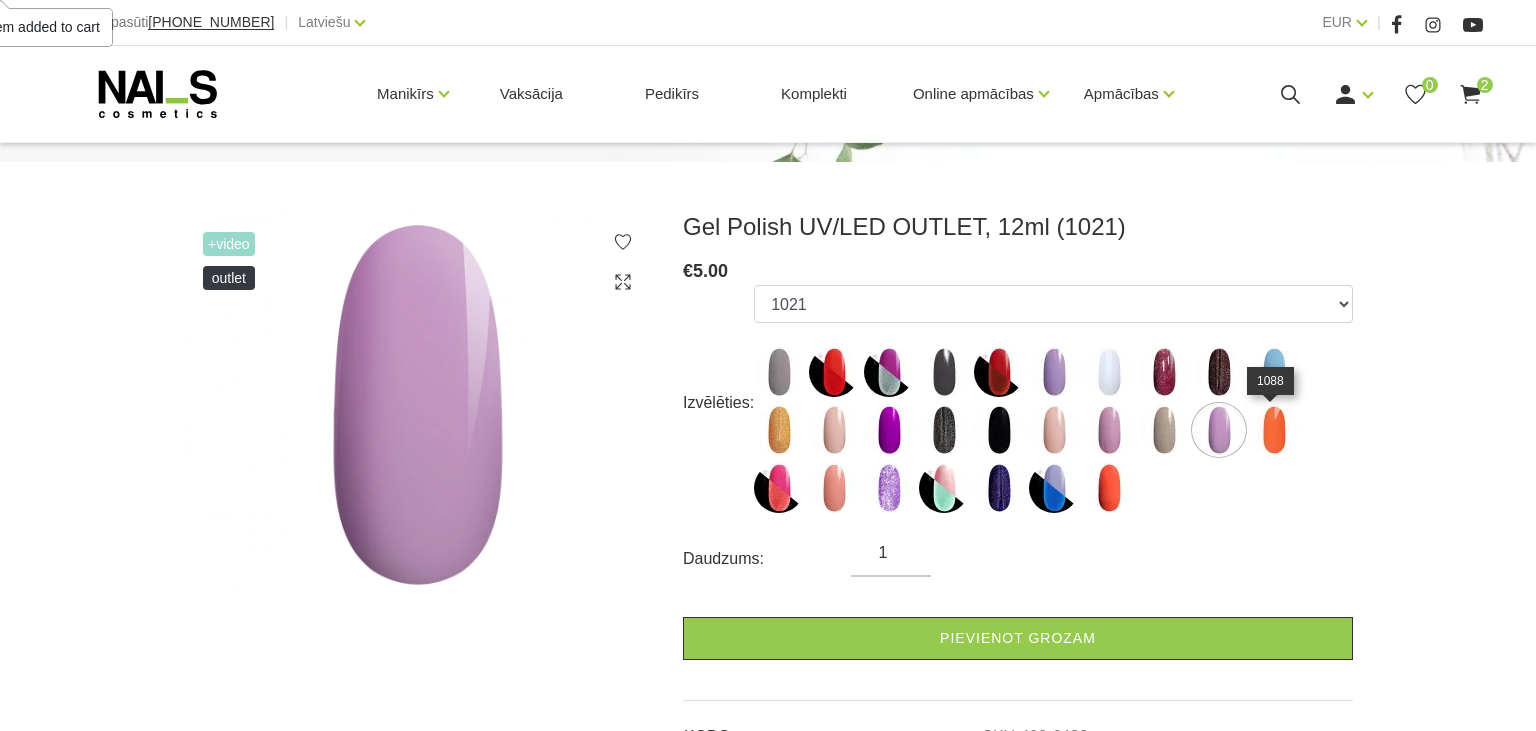 click at bounding box center (1274, 430) 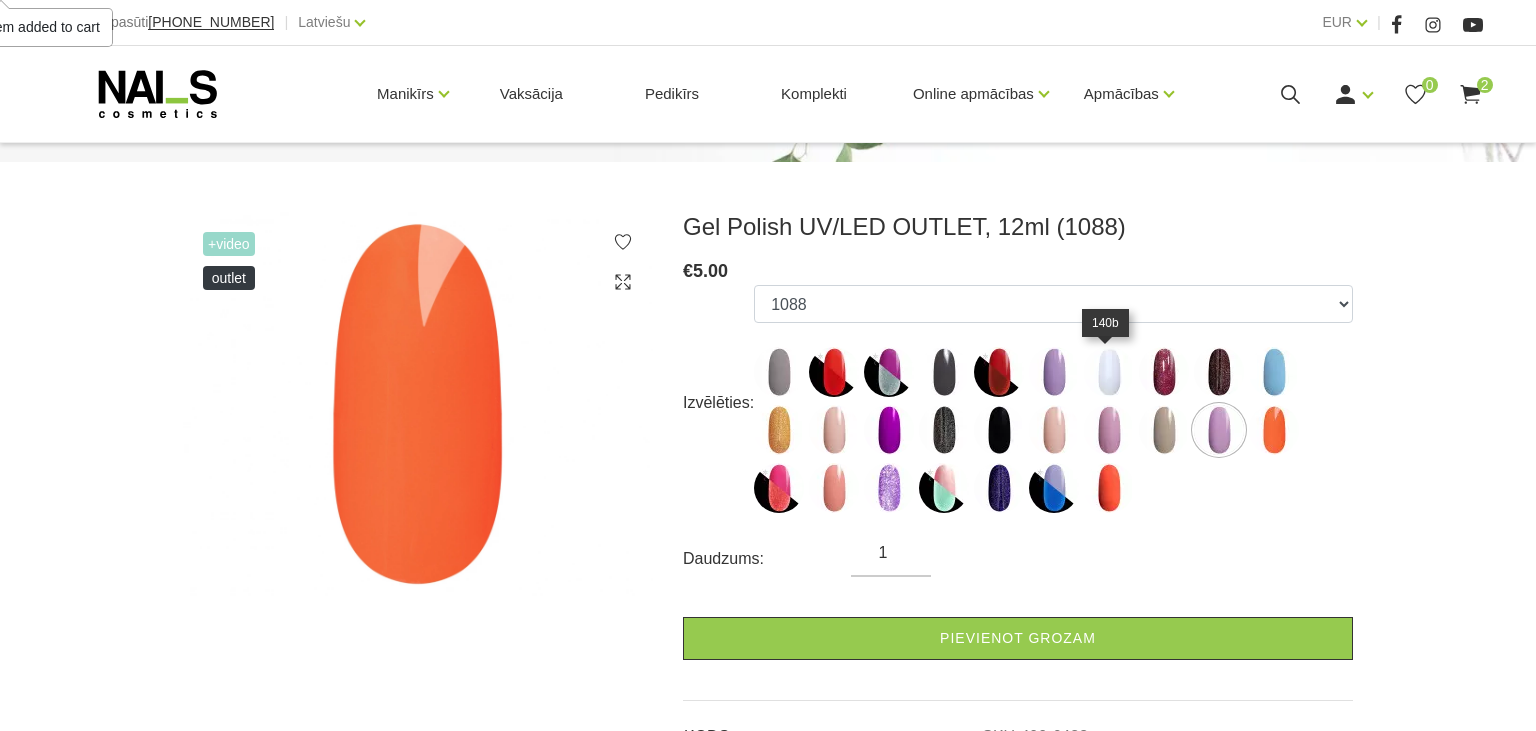click at bounding box center [1109, 372] 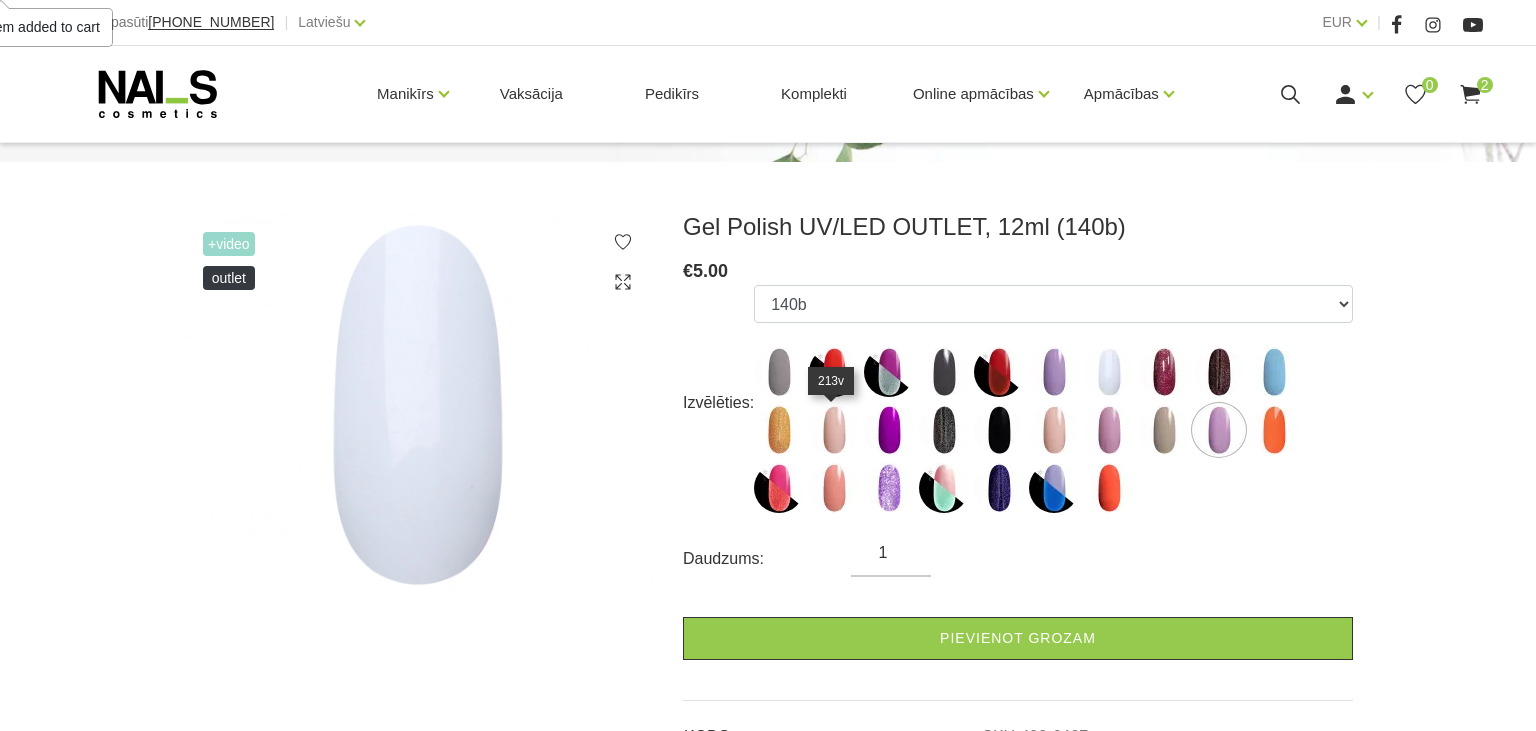 click at bounding box center [834, 430] 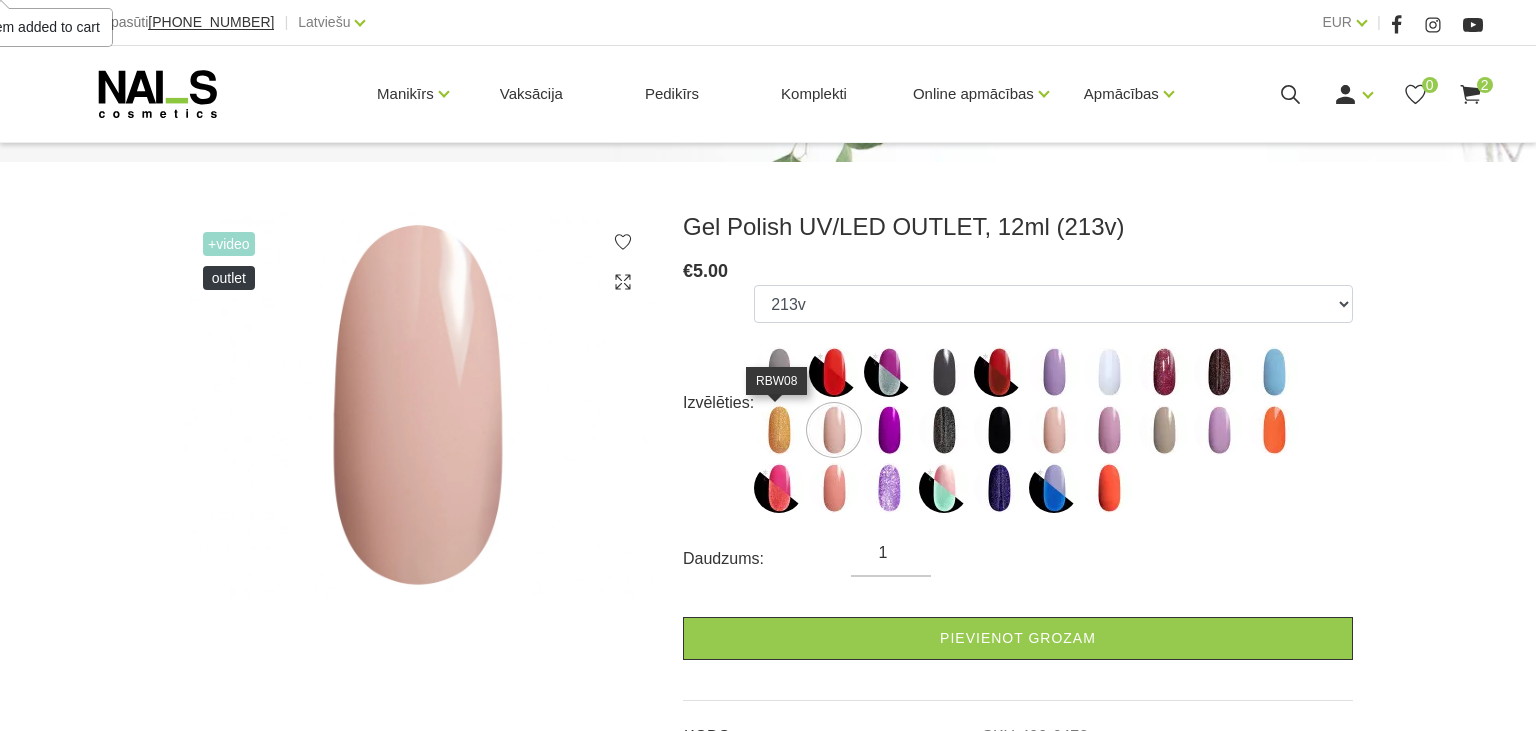 click at bounding box center (779, 430) 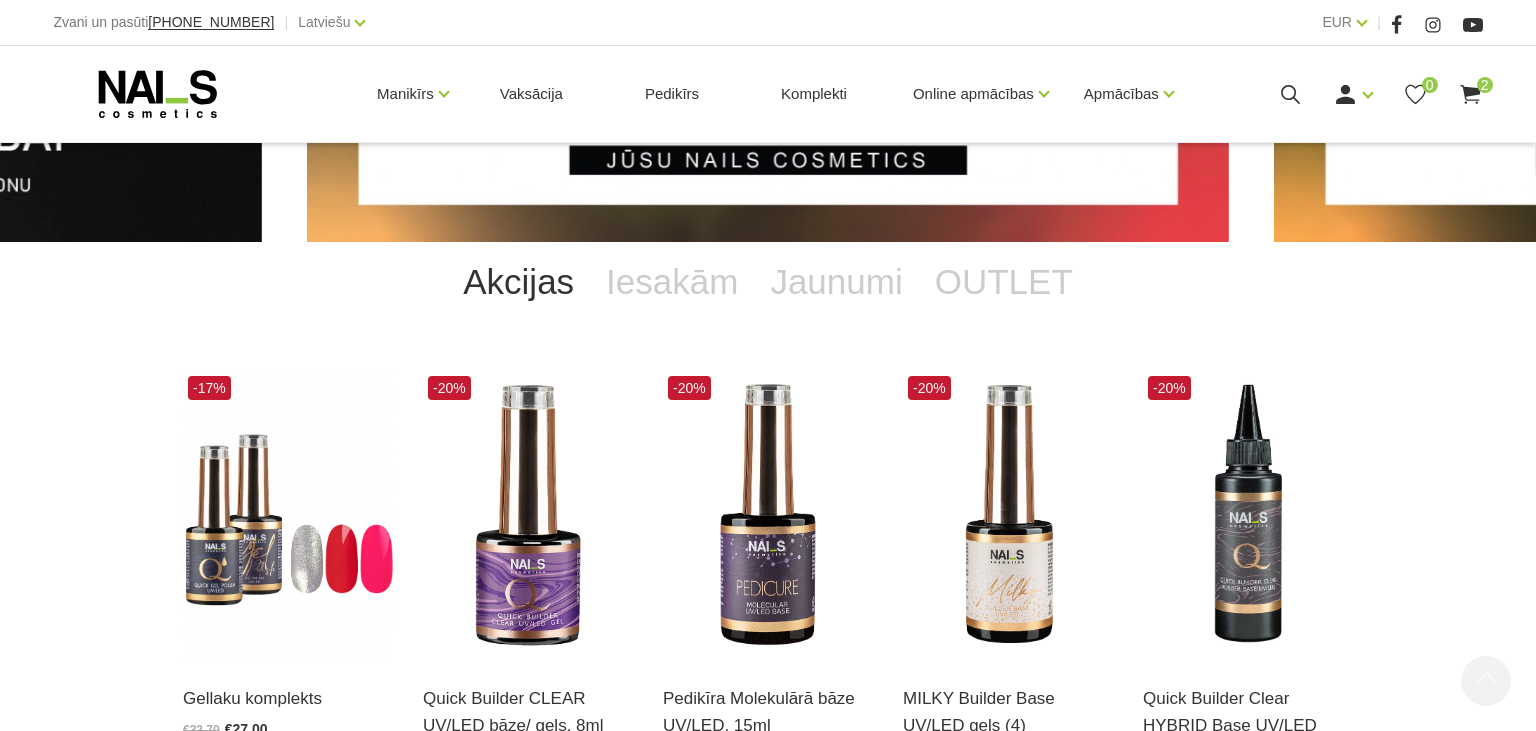 scroll, scrollTop: 0, scrollLeft: 0, axis: both 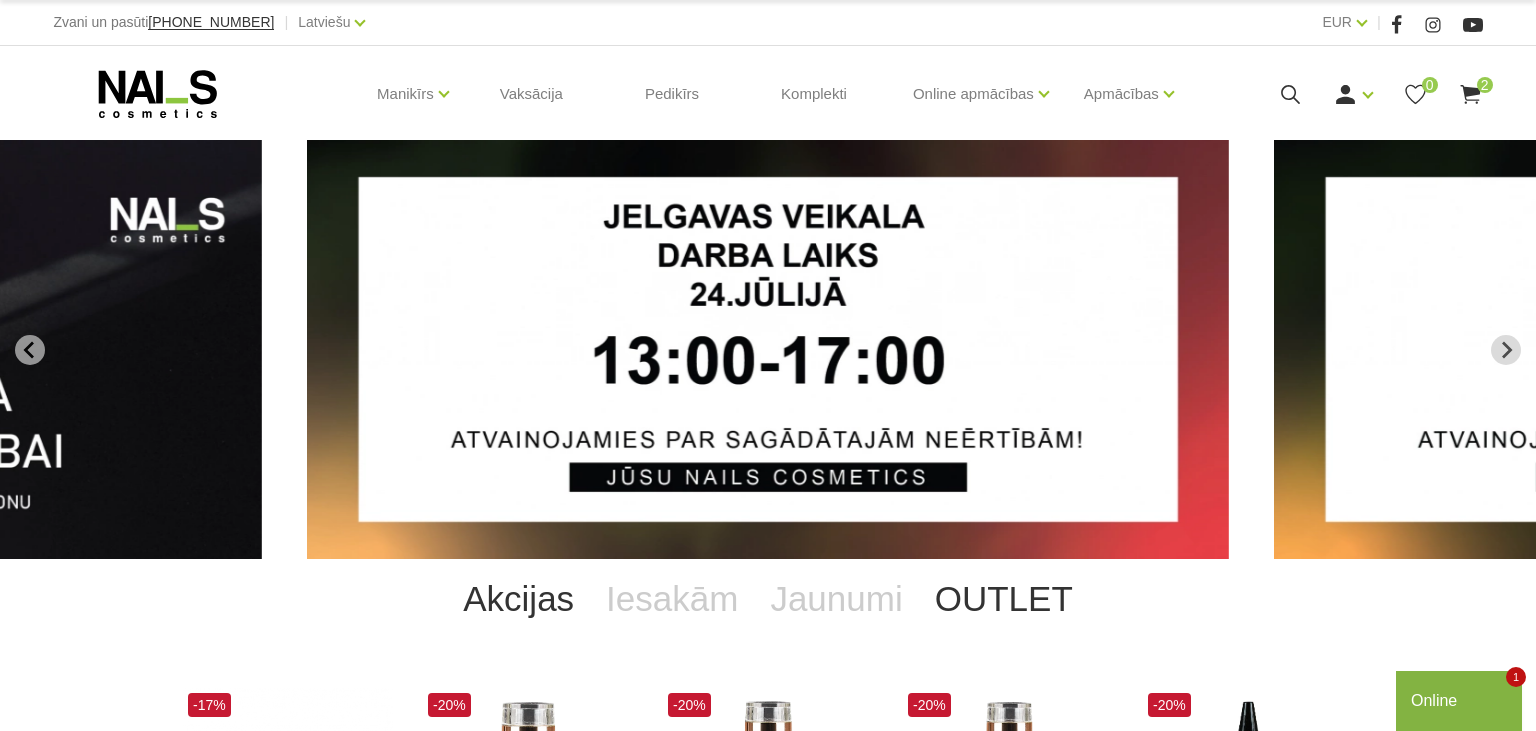 click on "OUTLET" at bounding box center [1004, 599] 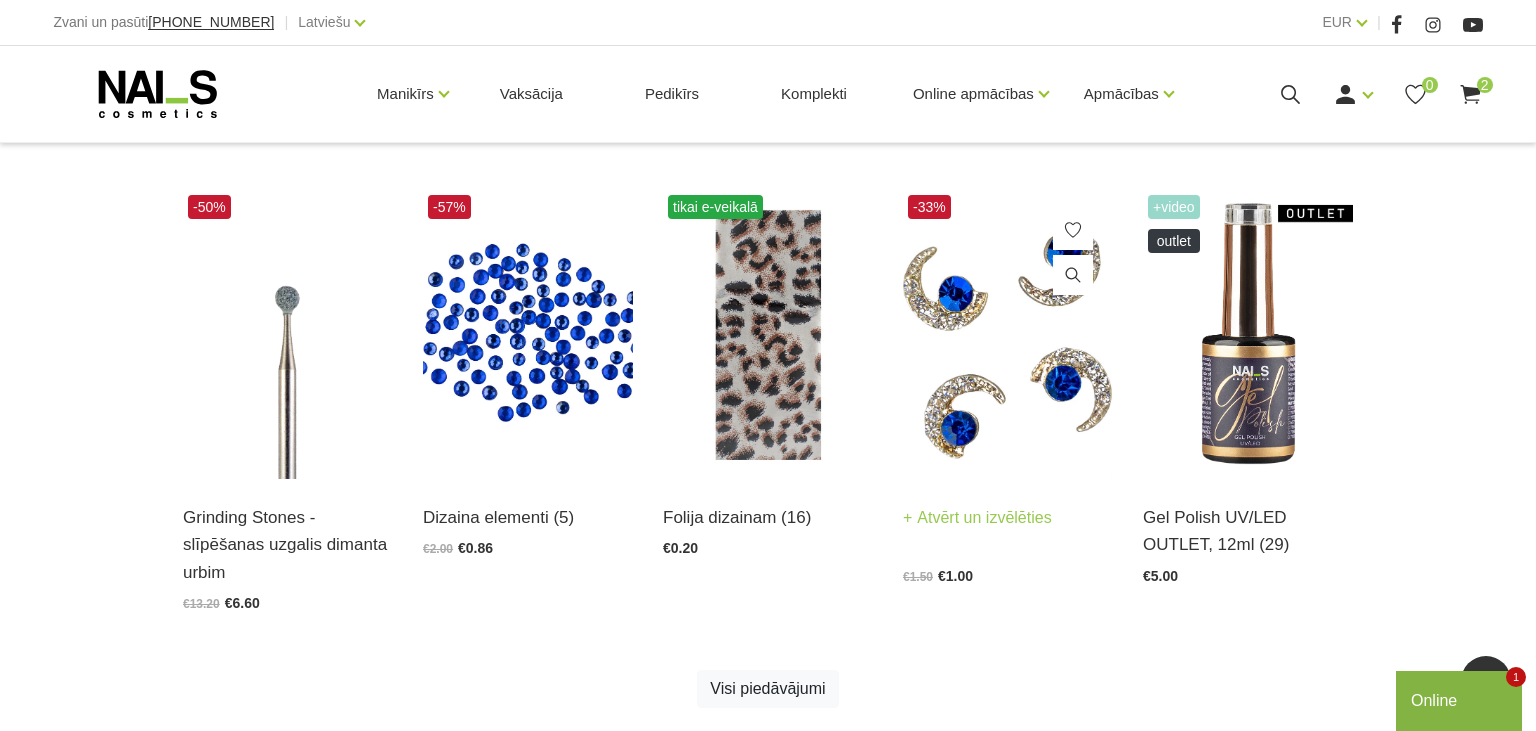 scroll, scrollTop: 1161, scrollLeft: 0, axis: vertical 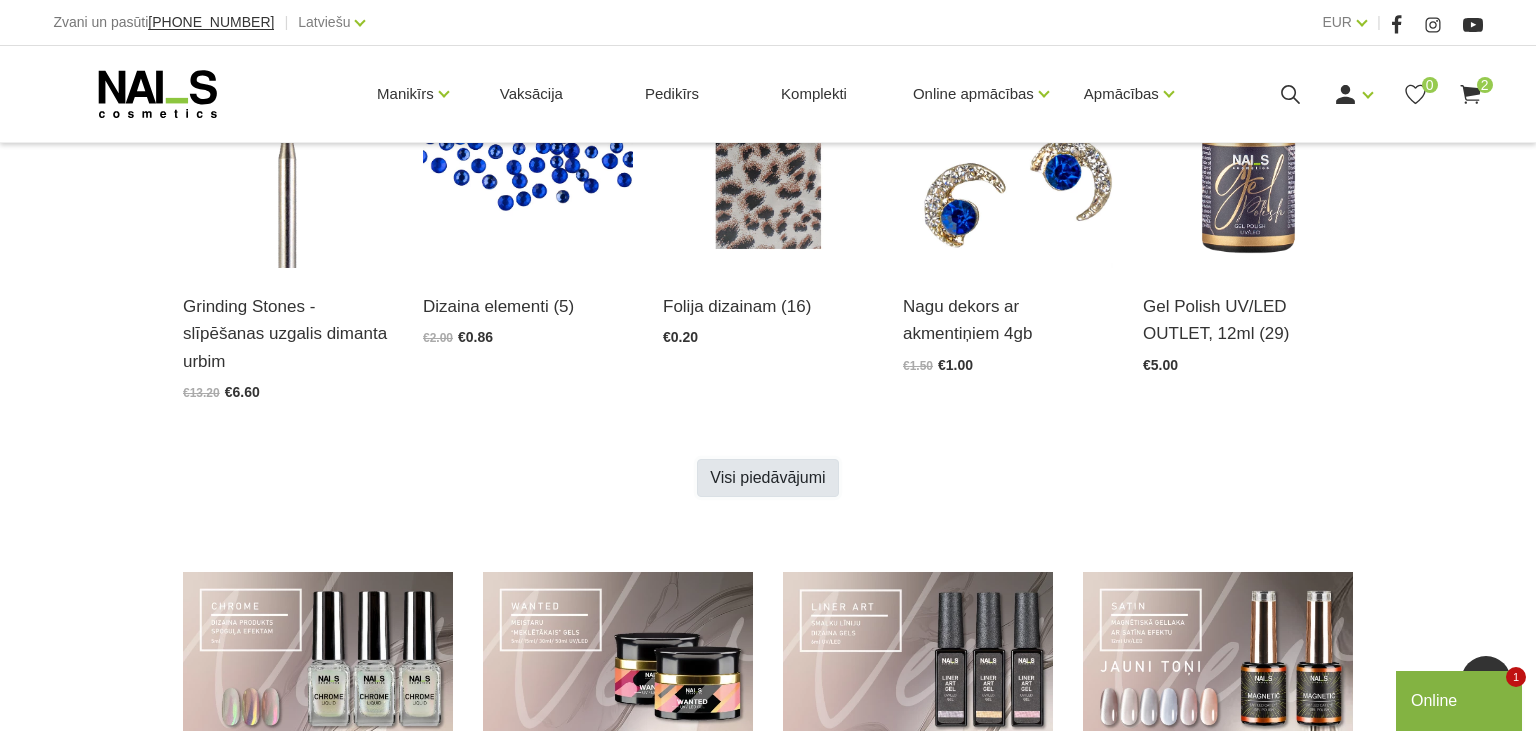 click on "Visi piedāvājumi" at bounding box center [767, 478] 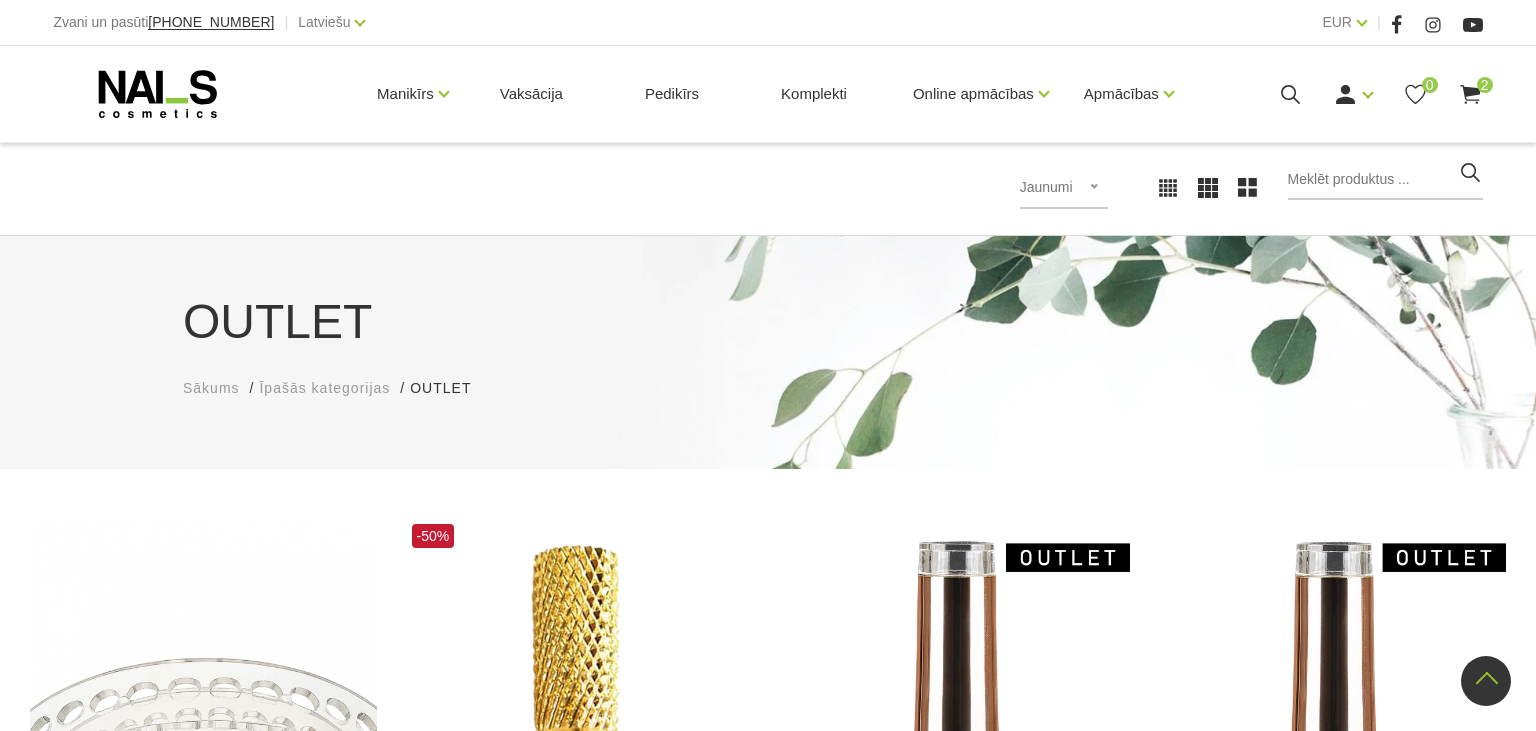 scroll, scrollTop: 528, scrollLeft: 0, axis: vertical 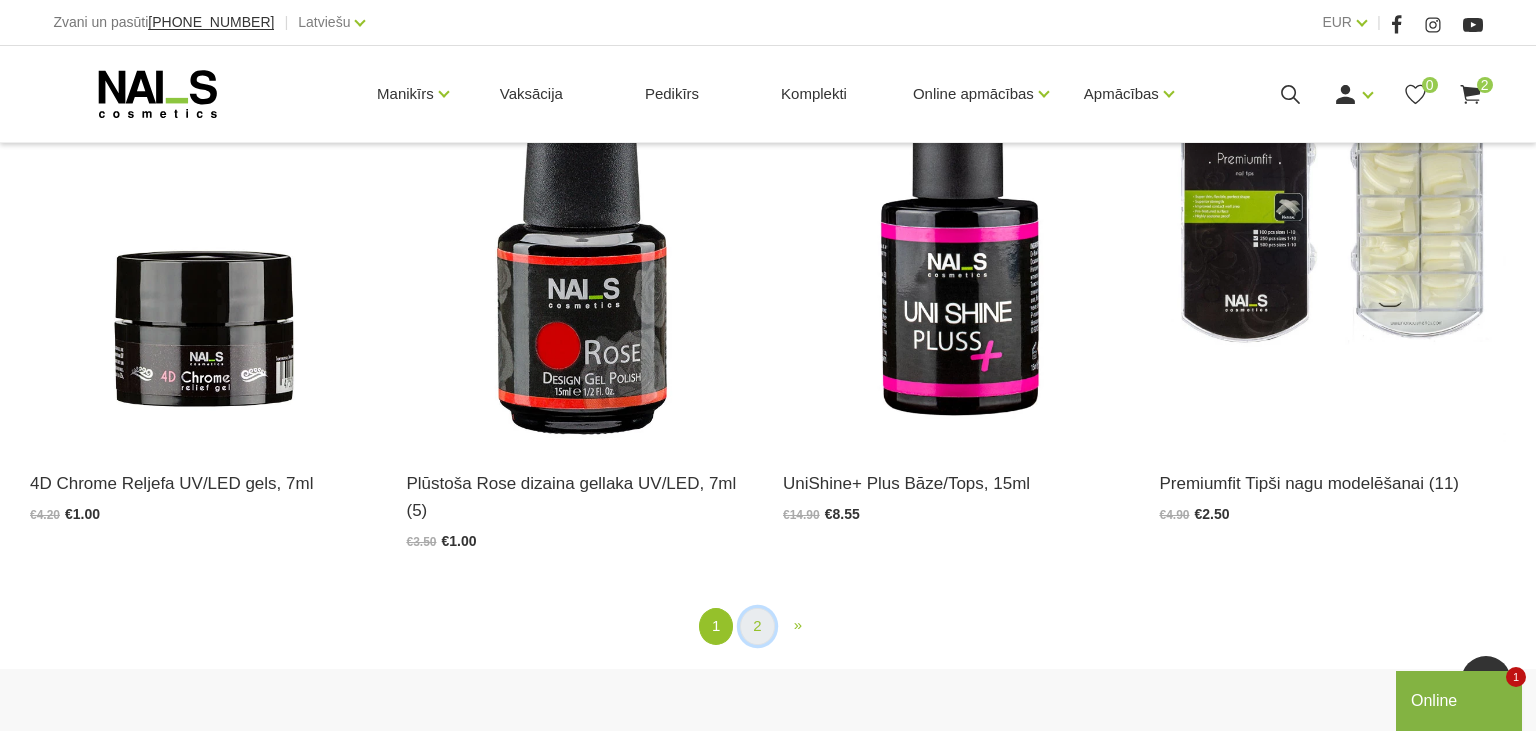 click on "2" at bounding box center (757, 626) 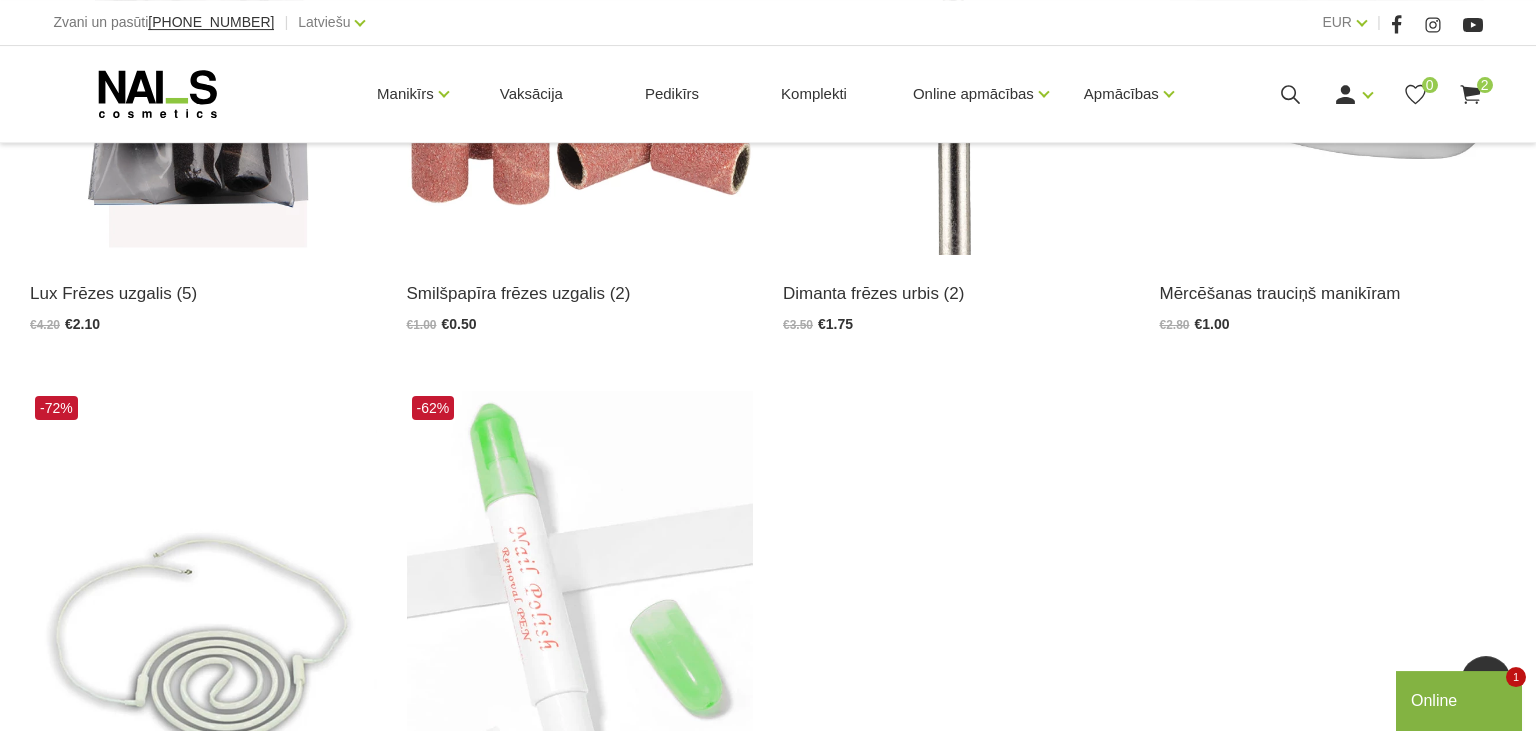 scroll, scrollTop: 1689, scrollLeft: 0, axis: vertical 